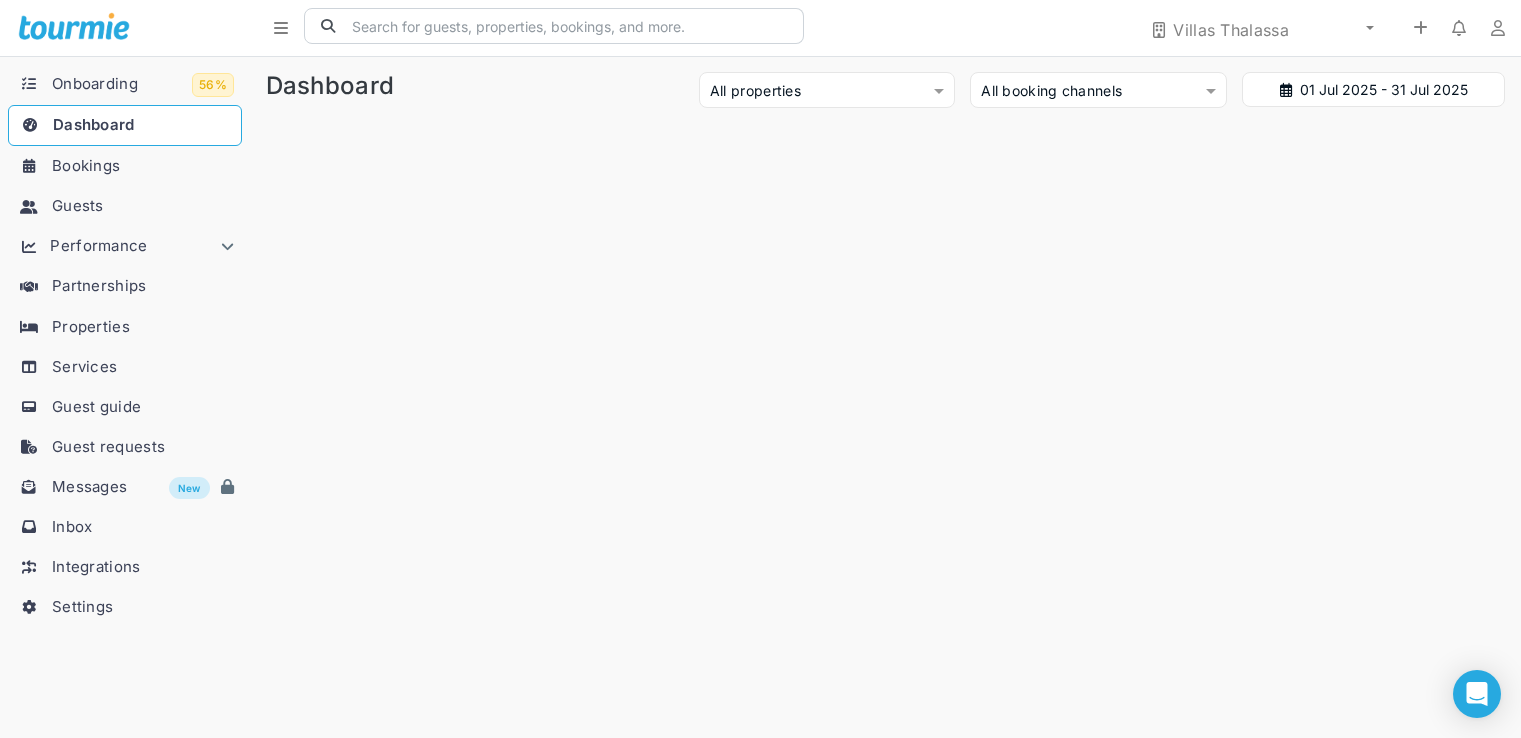 scroll, scrollTop: 0, scrollLeft: 0, axis: both 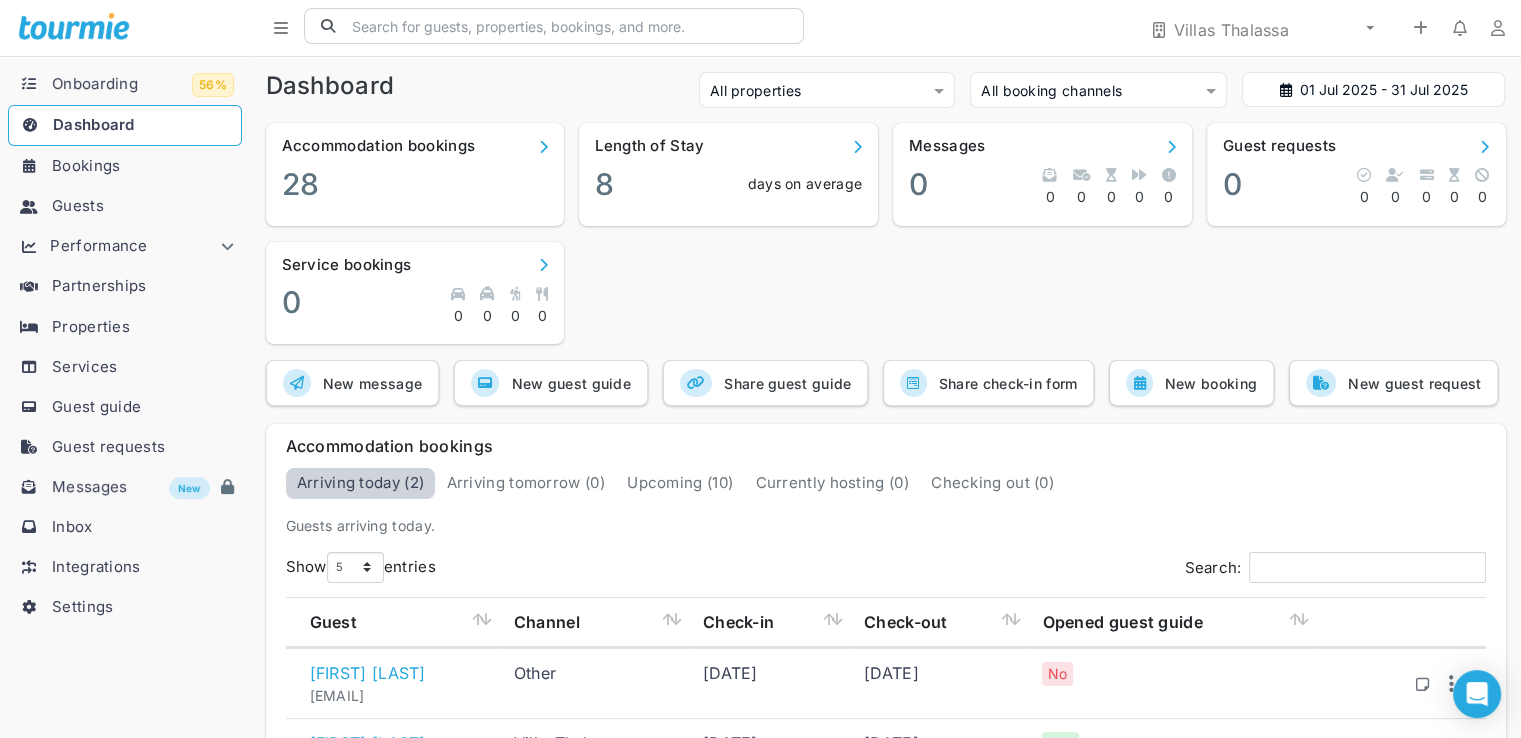 click on "Bookings" at bounding box center [143, 166] 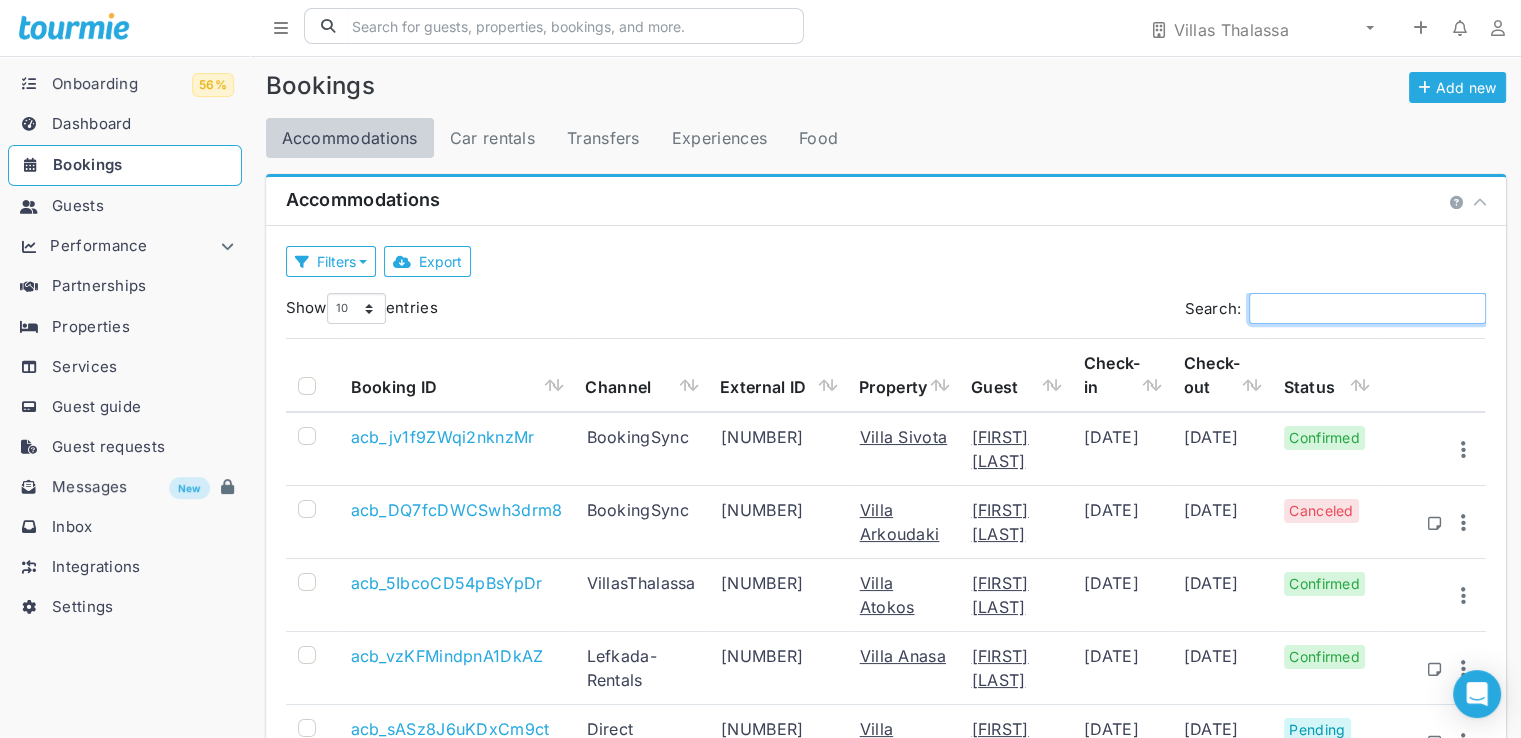 click on "Search:" at bounding box center (1367, 308) 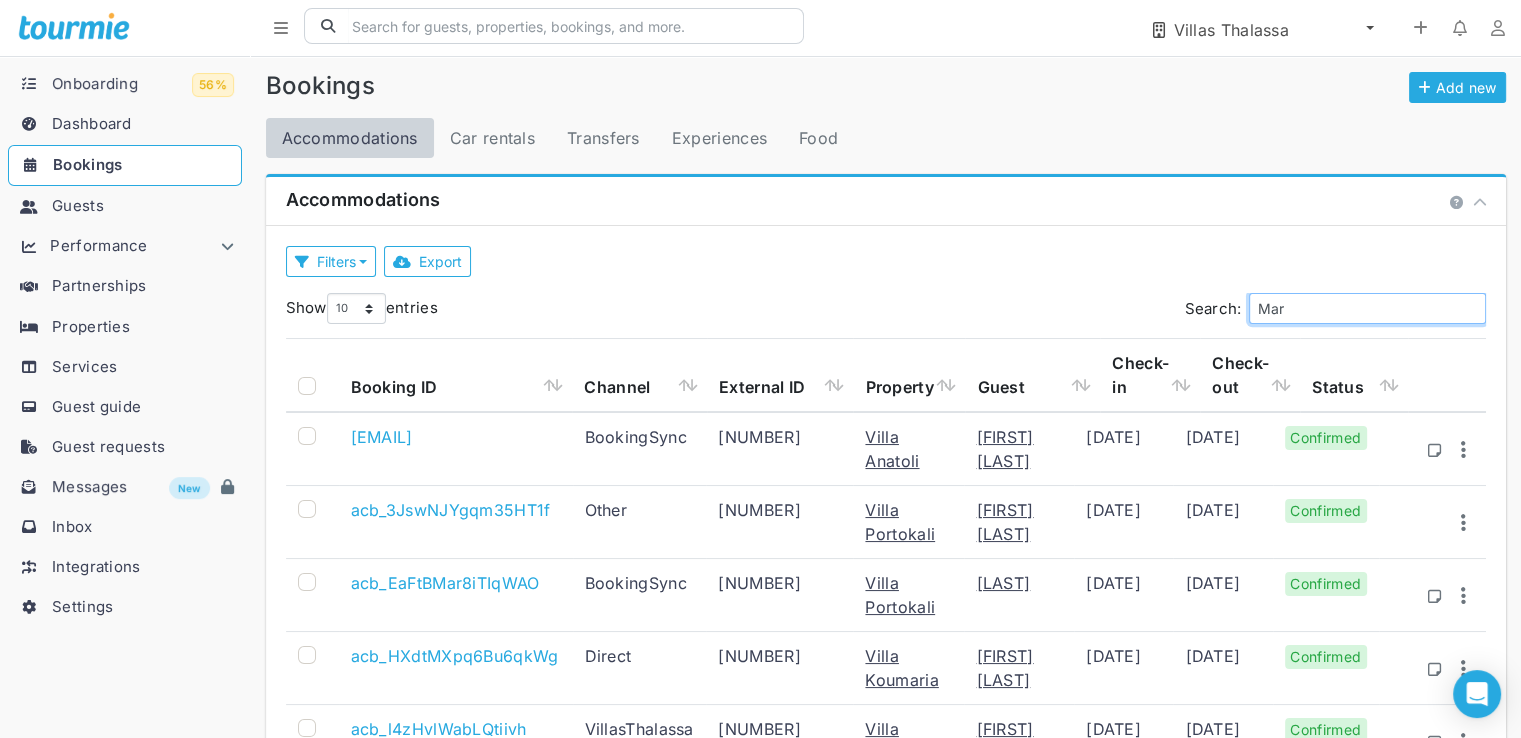 type on "Mar" 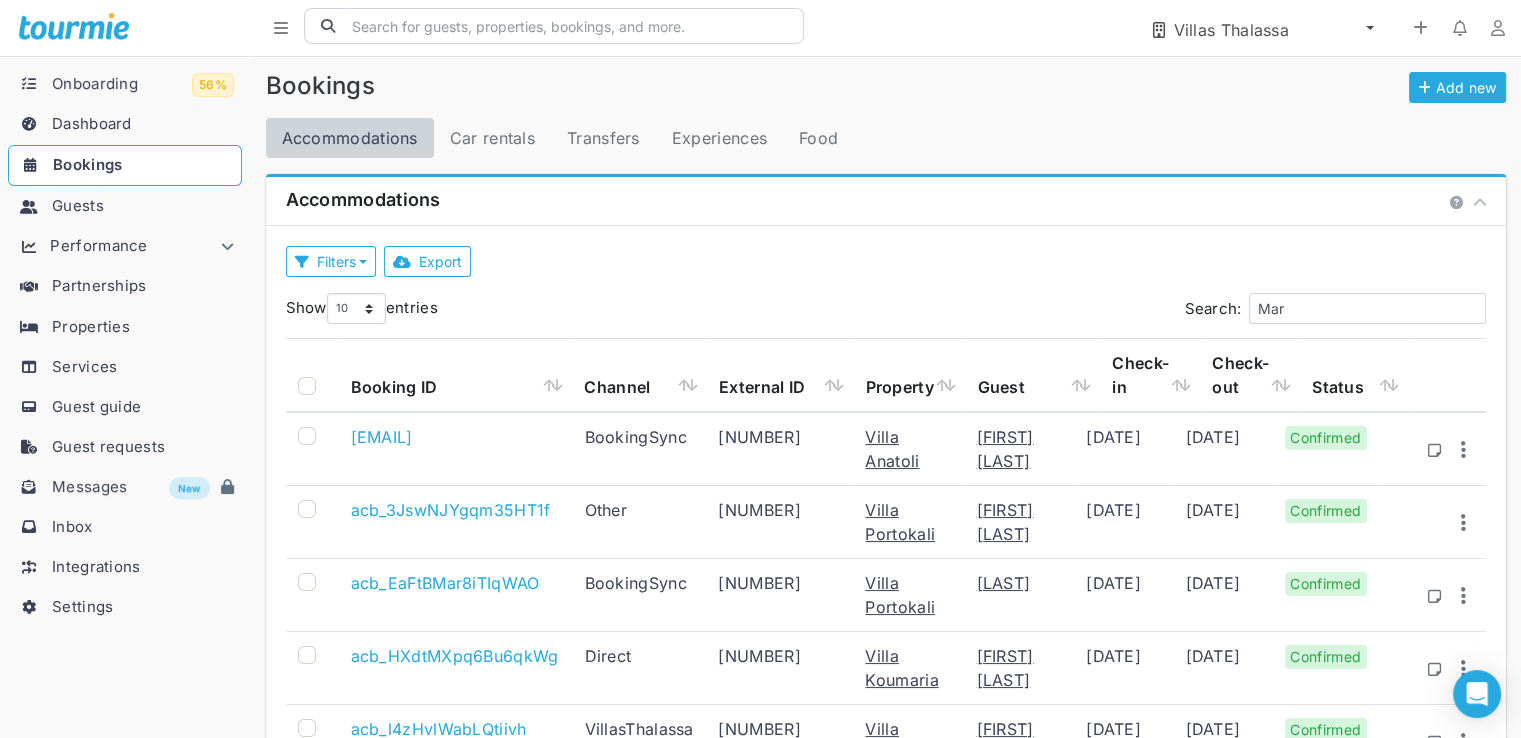 click on "Villas Thalassa" at bounding box center (1267, 30) 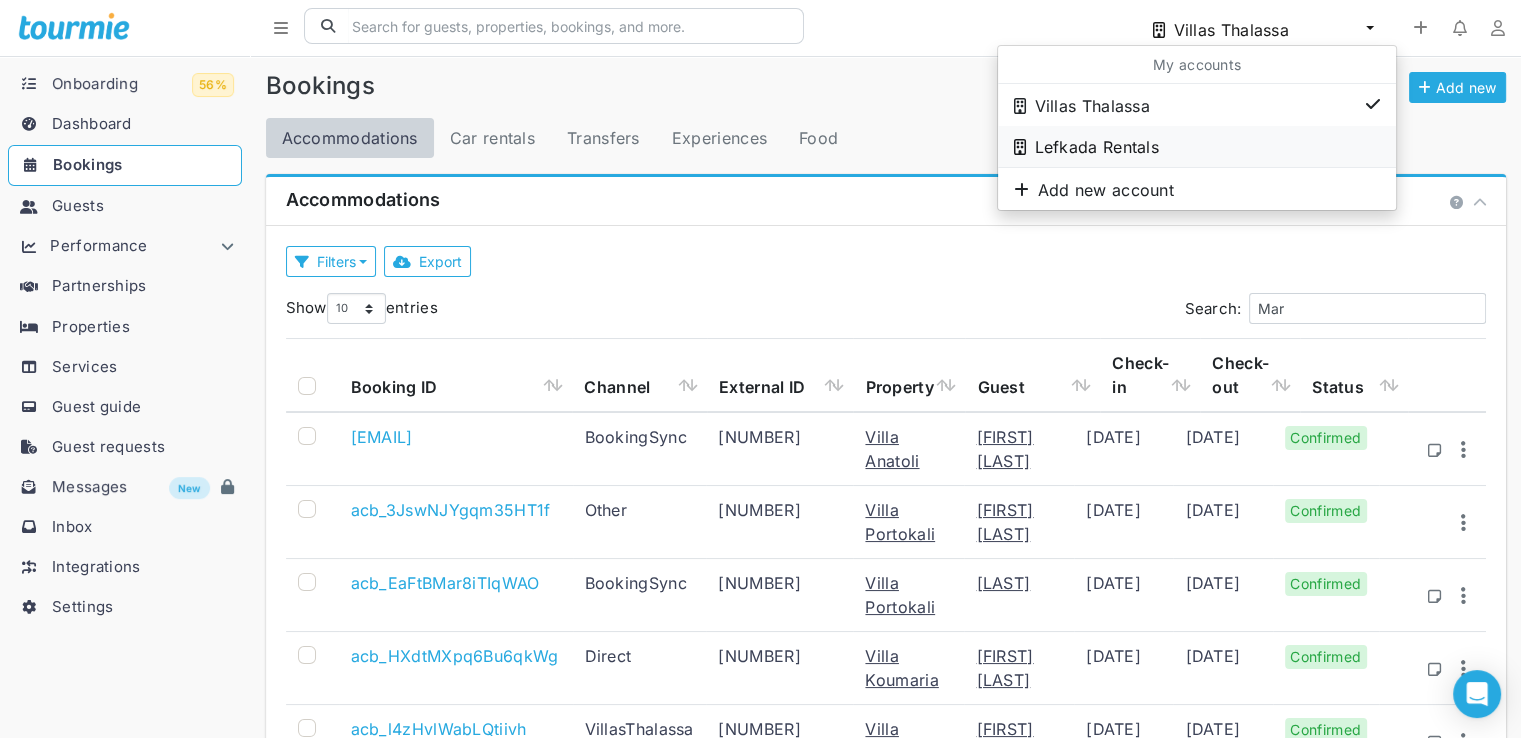 click on "Lefkada Rentals" at bounding box center [1171, 106] 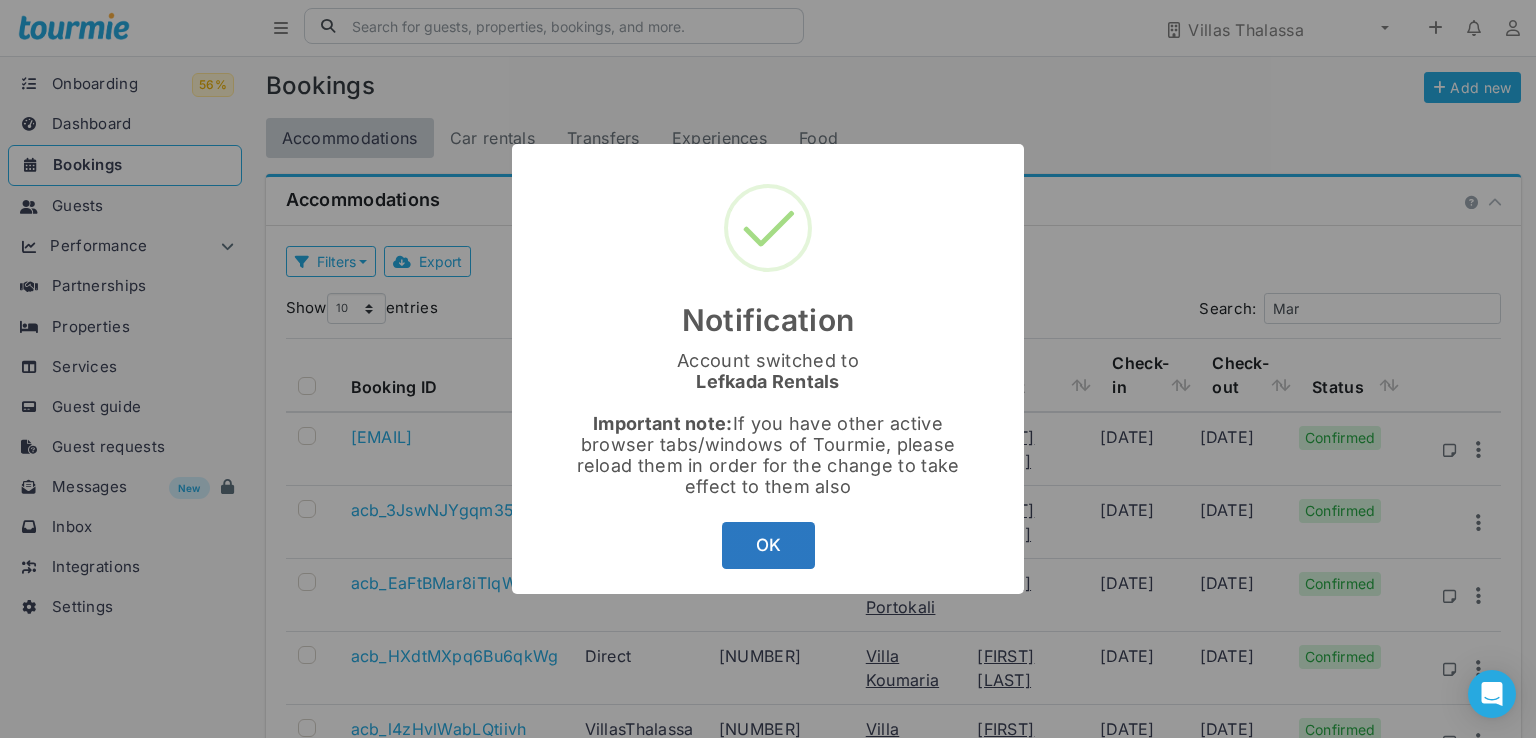 click on "OK" at bounding box center [768, 545] 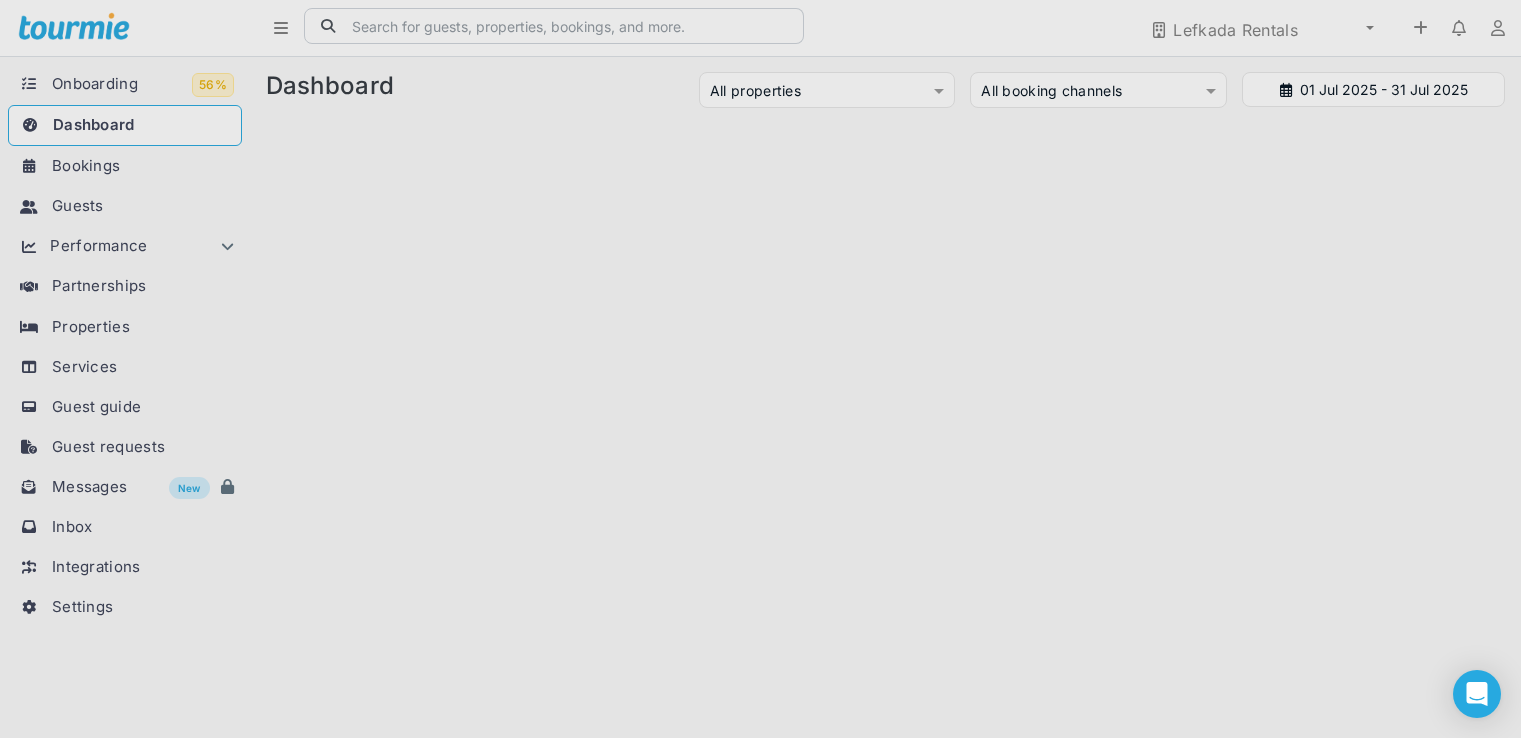 scroll, scrollTop: 0, scrollLeft: 0, axis: both 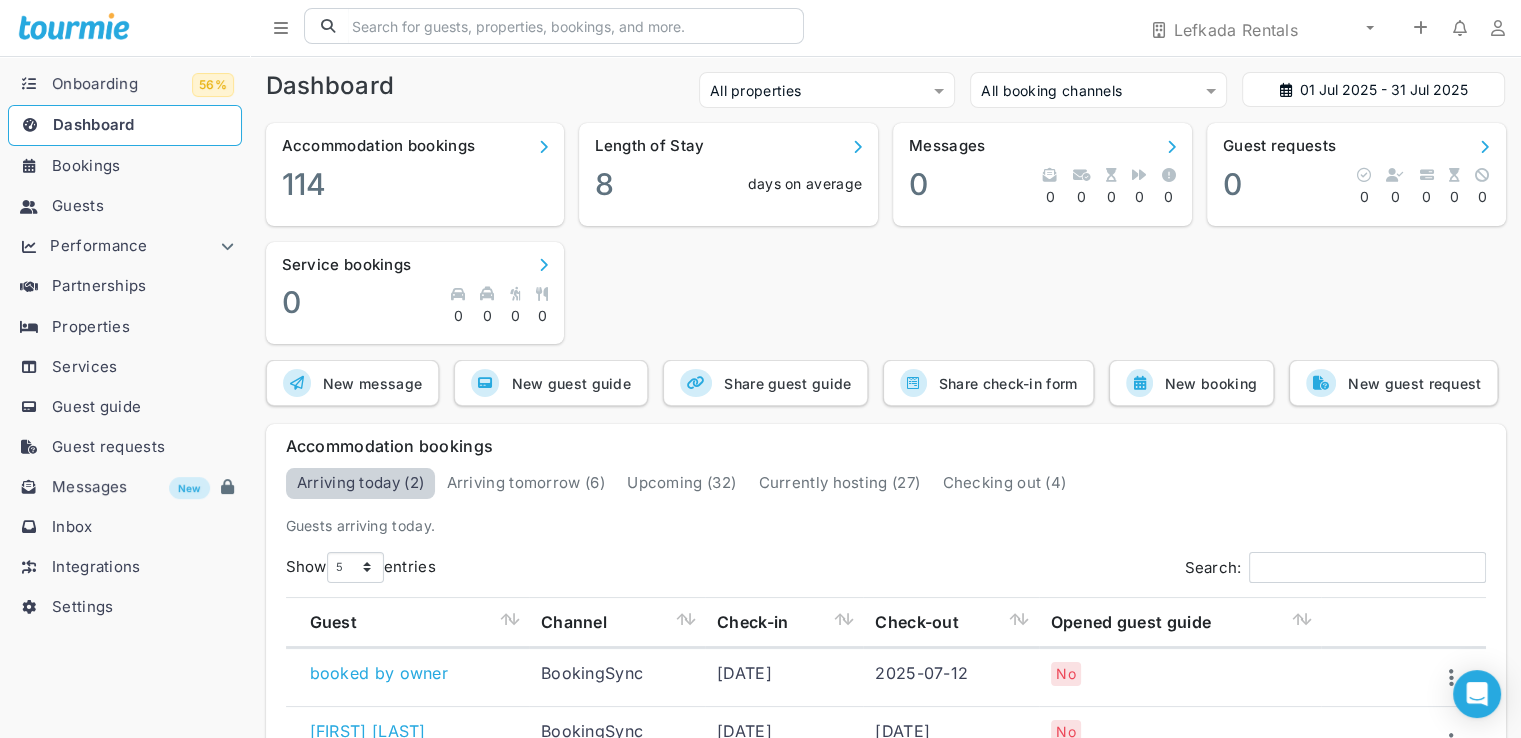 click on "Bookings" at bounding box center (86, 165) 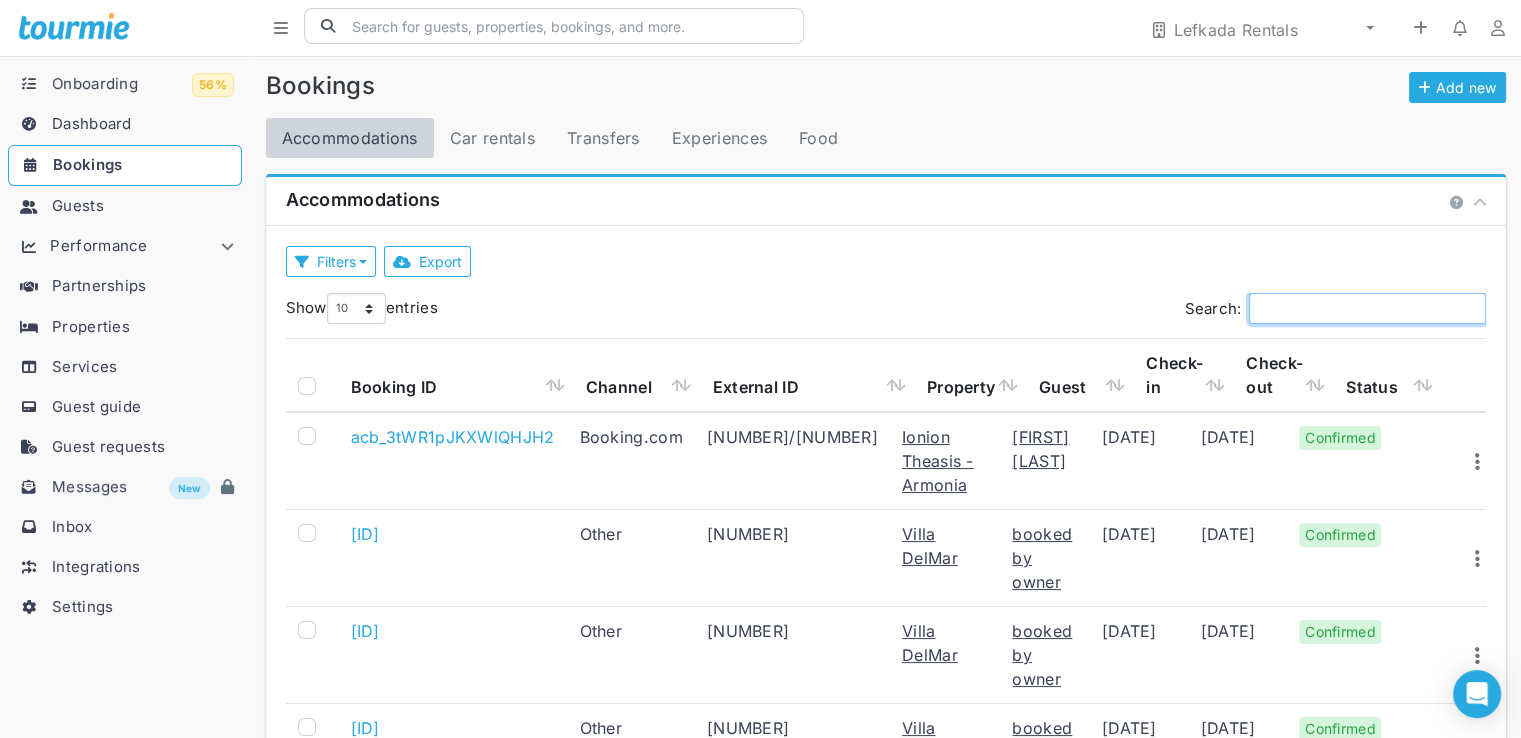 click on "Search:" at bounding box center (1367, 308) 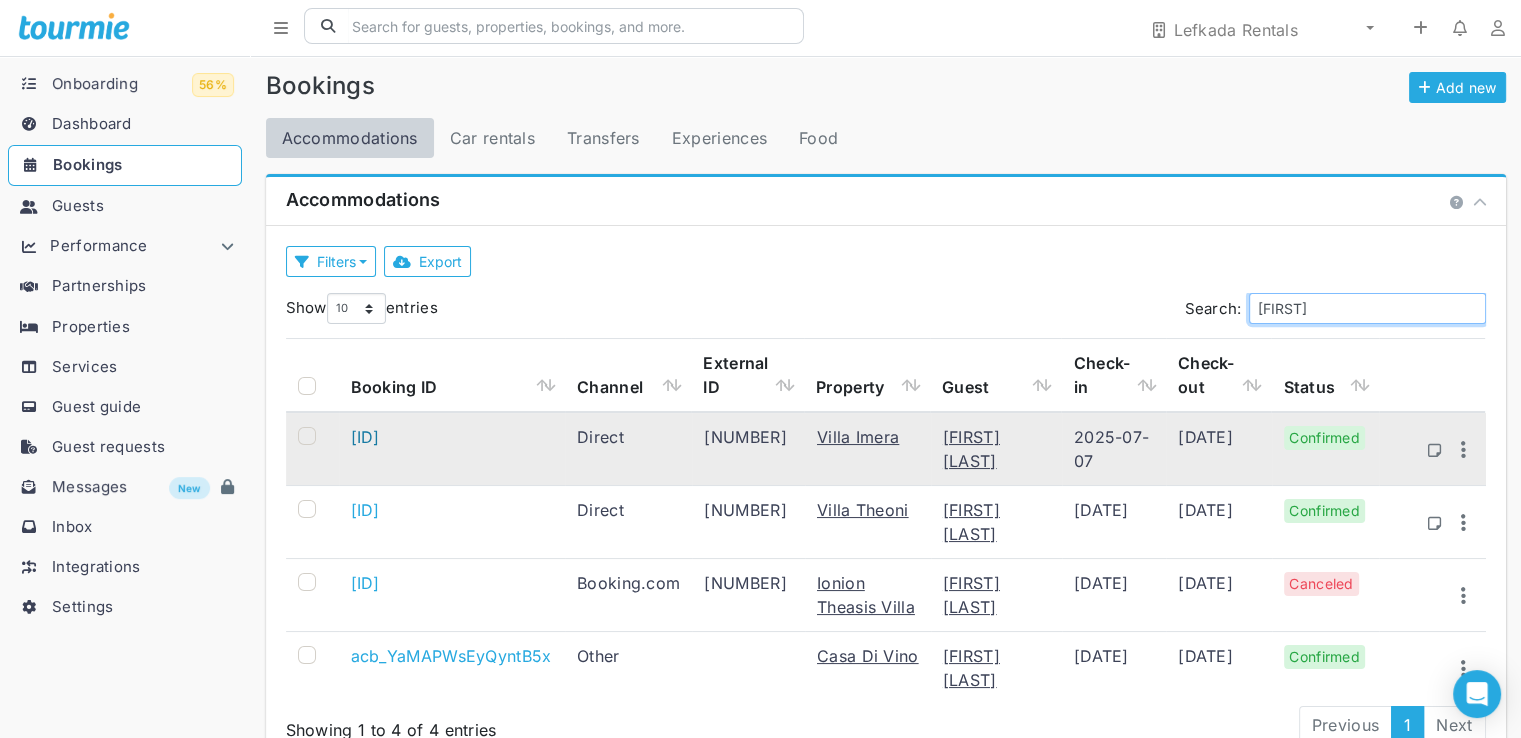 type on "[FIRST]" 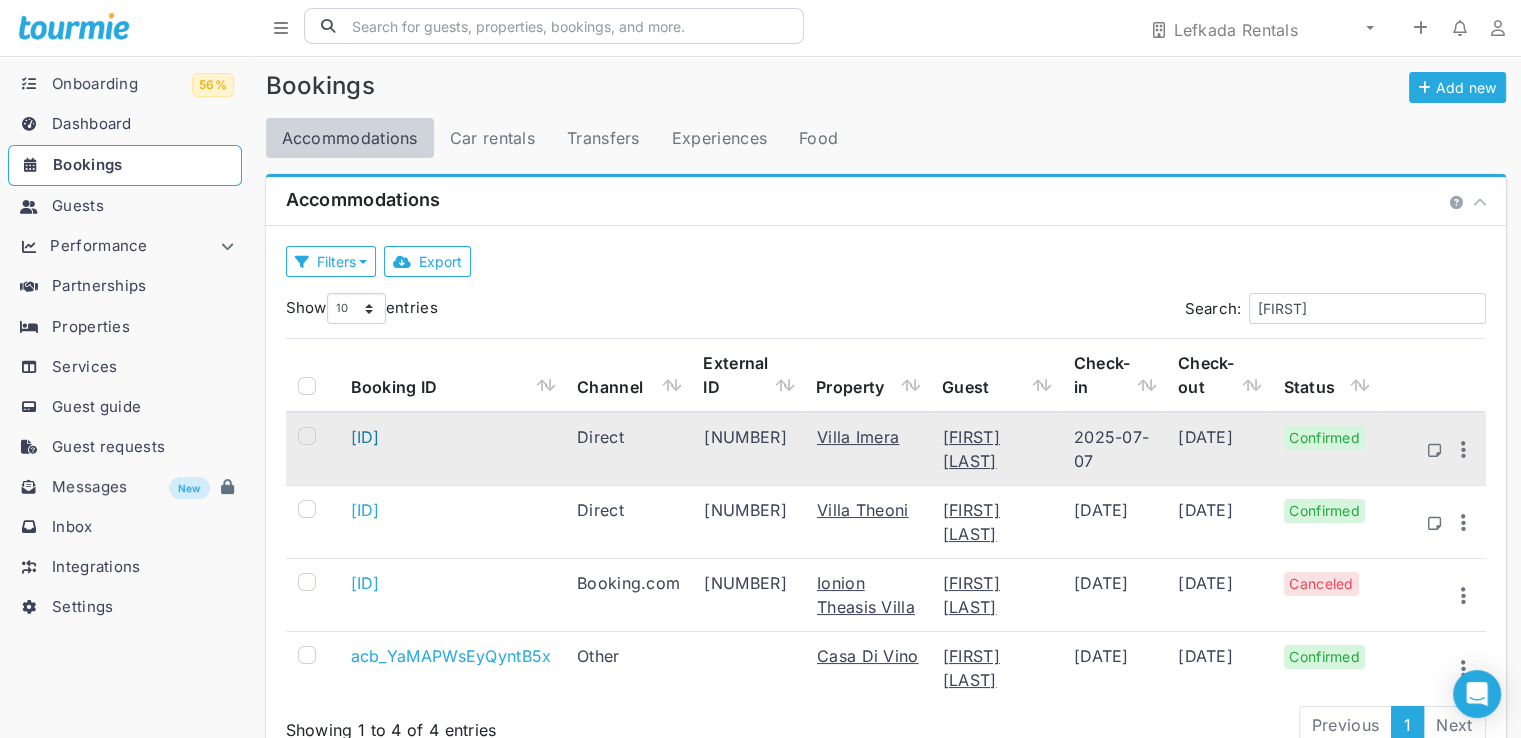 click on "[ID]" at bounding box center [365, 437] 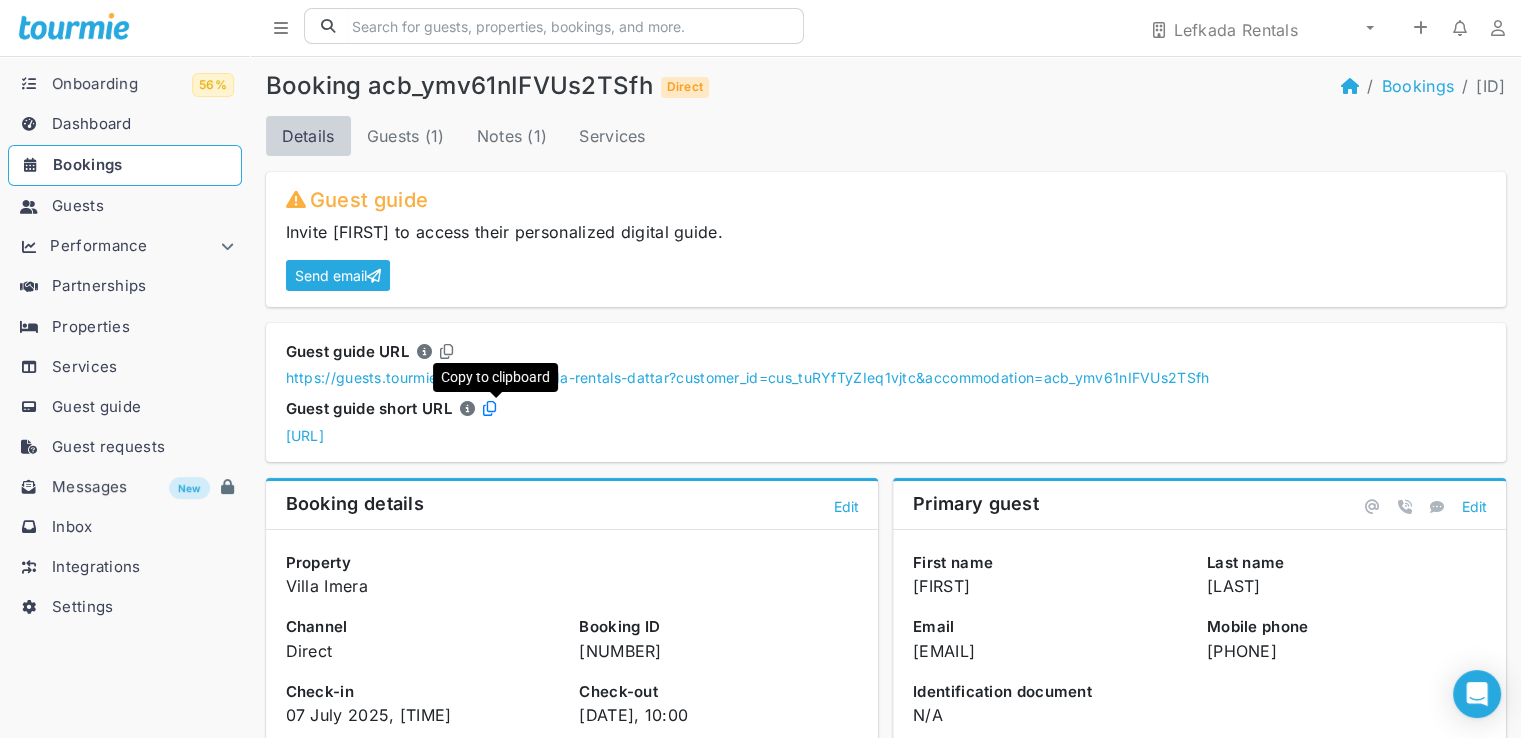 click at bounding box center [489, 408] 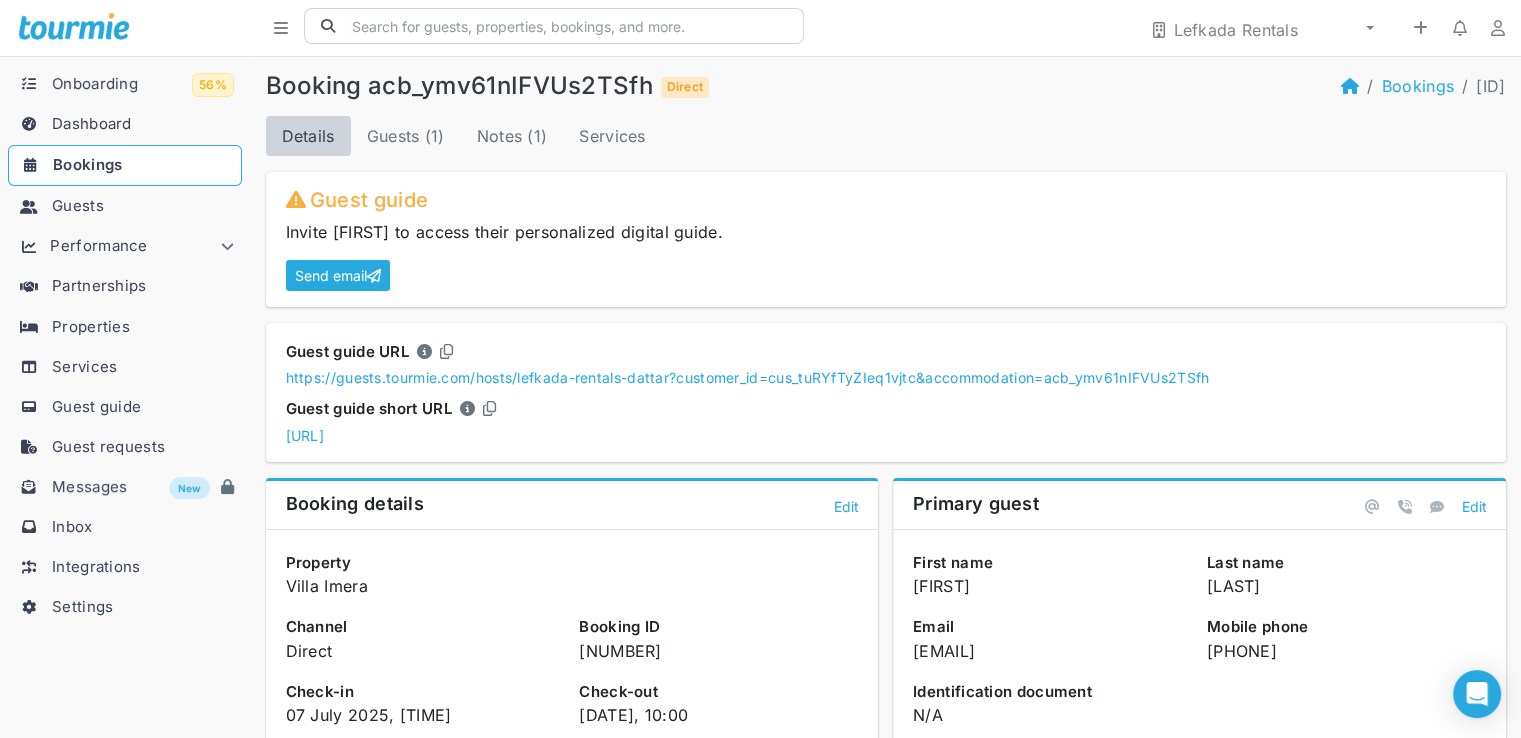click on "Bookings" at bounding box center [87, 164] 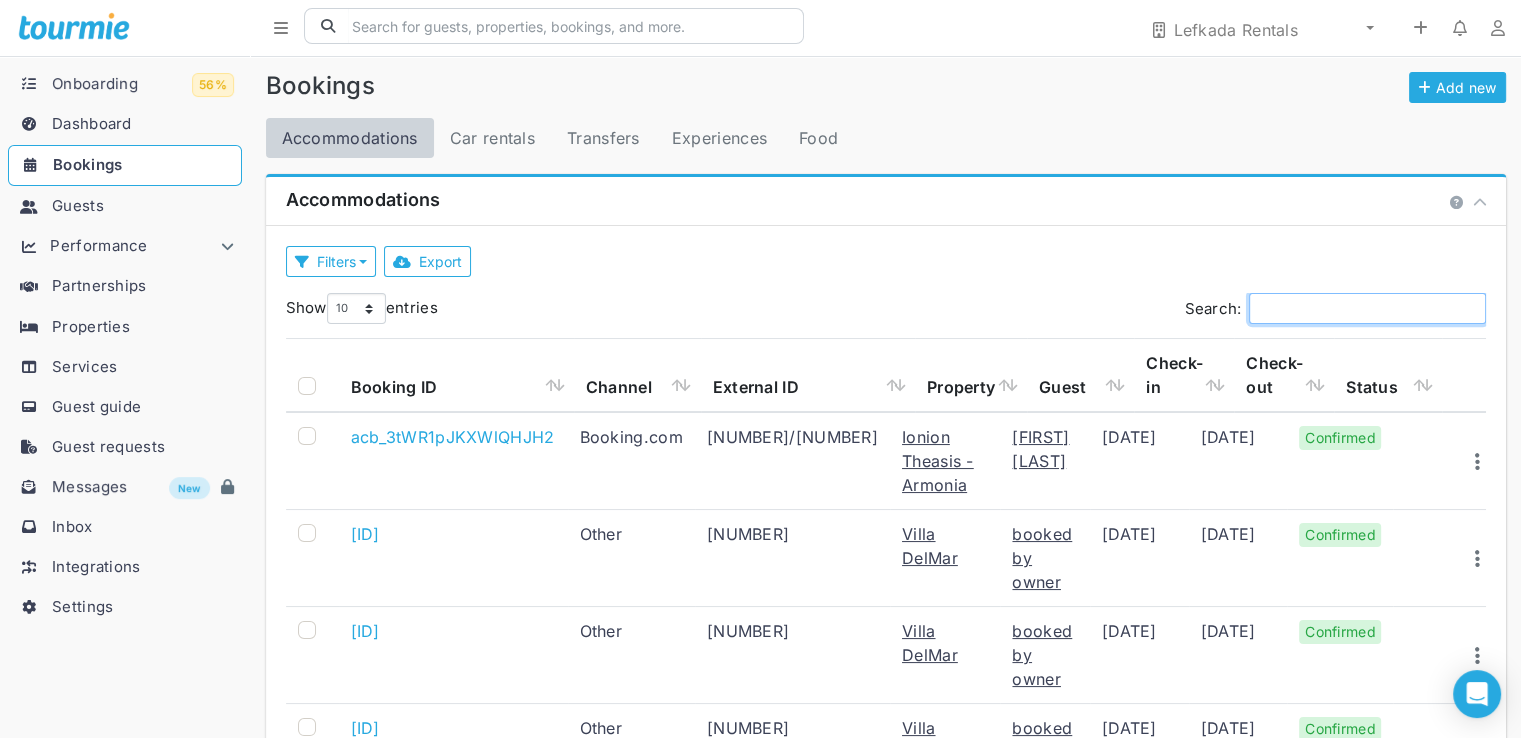 click on "Search:" at bounding box center (1367, 308) 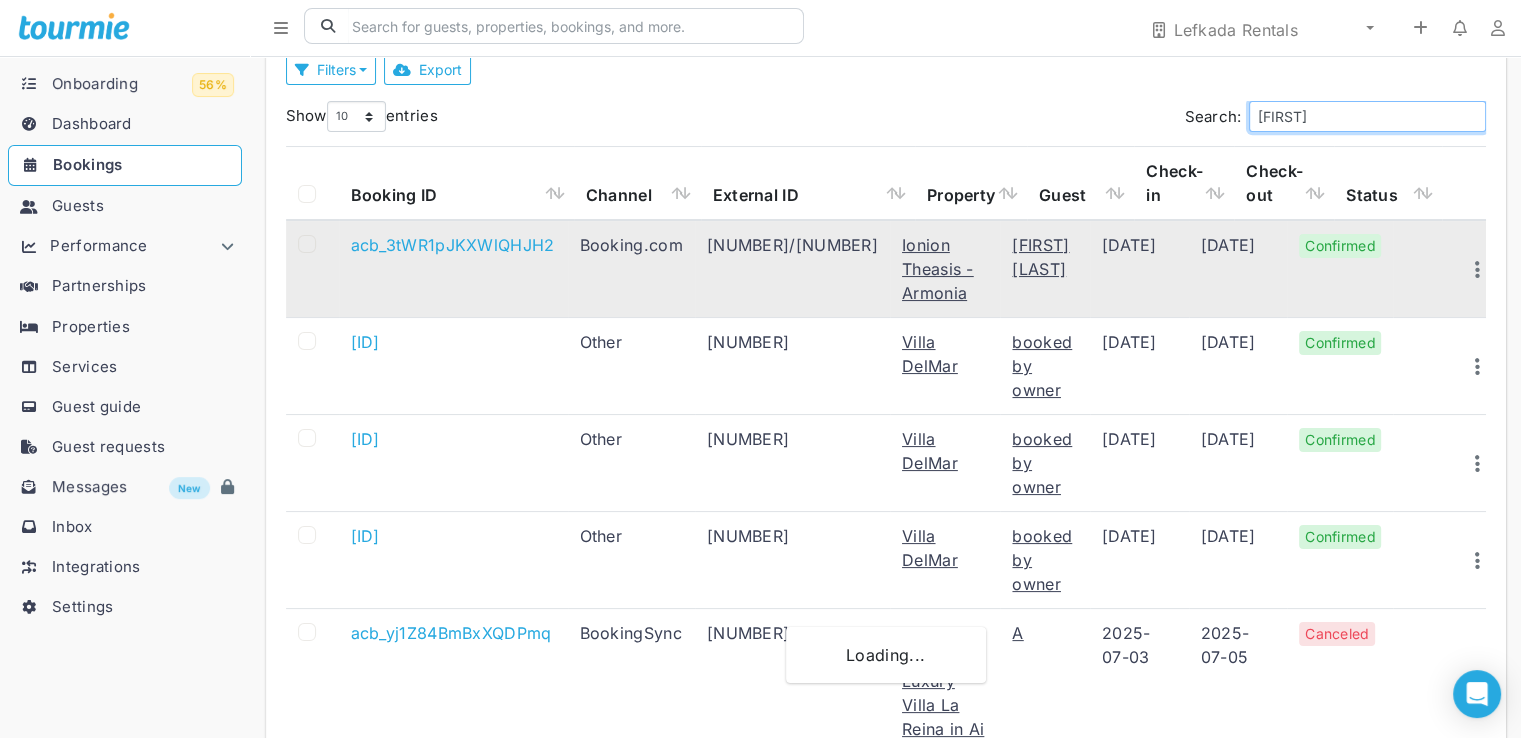 scroll, scrollTop: 100, scrollLeft: 0, axis: vertical 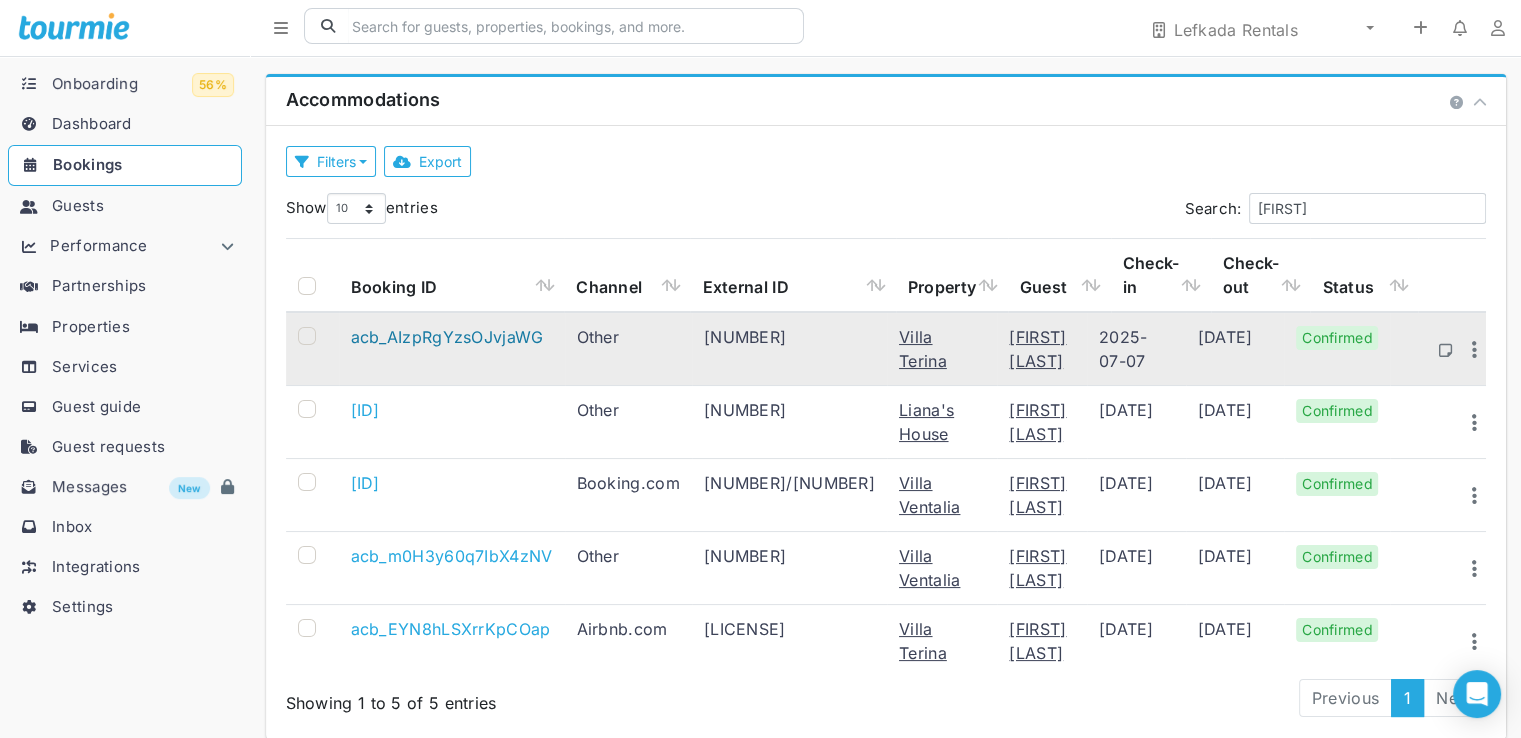 click on "acb_AIzpRgYzsOJvjaWG" at bounding box center [447, 337] 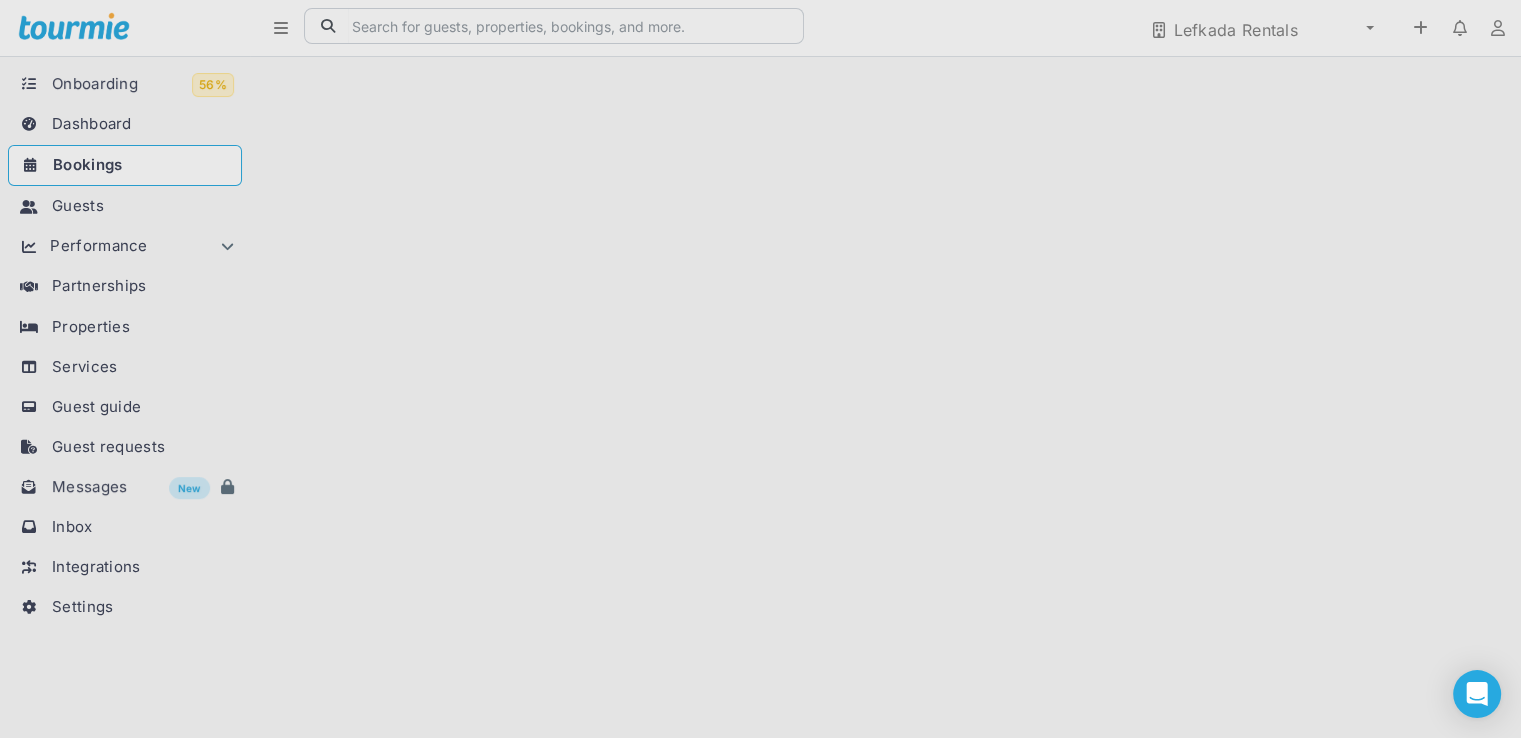 scroll, scrollTop: 0, scrollLeft: 0, axis: both 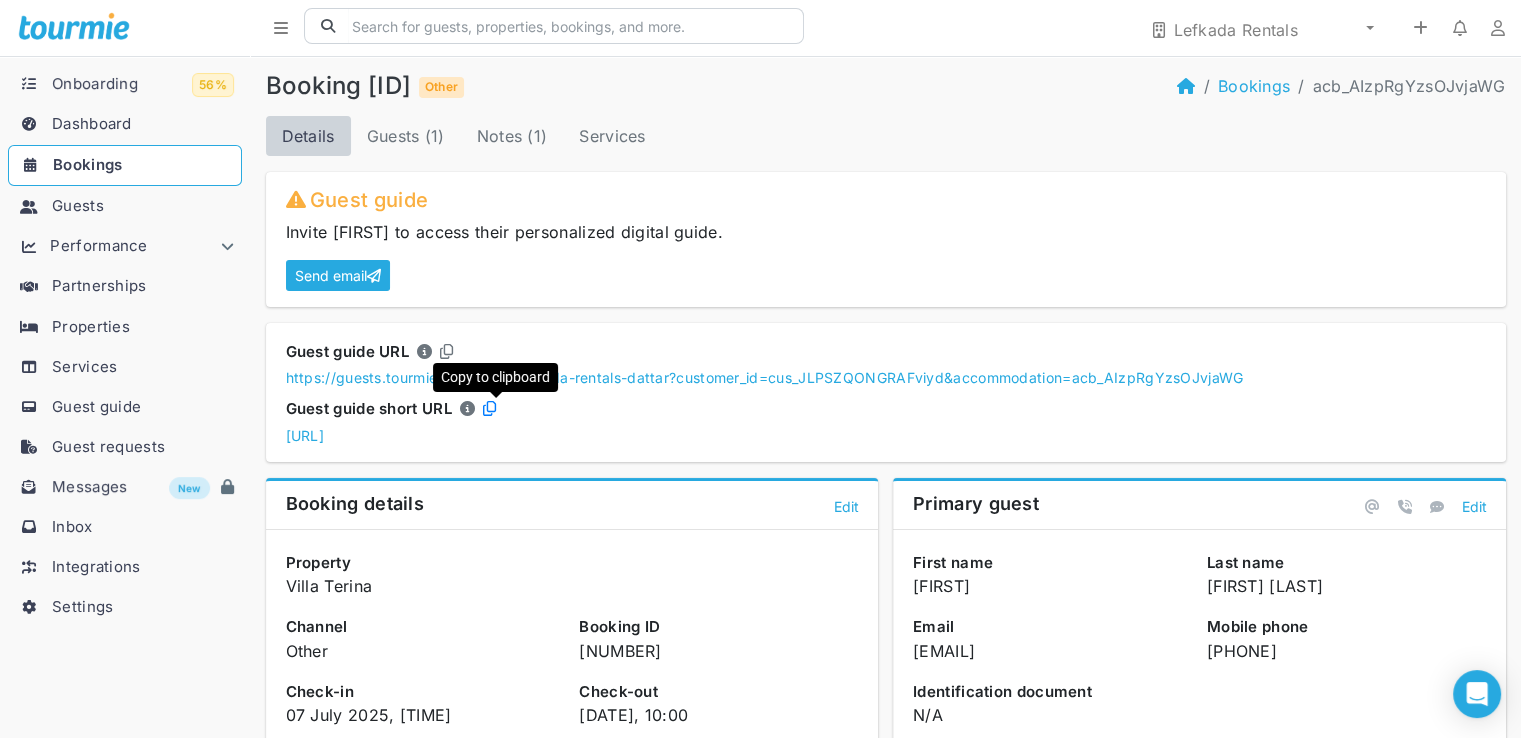 click at bounding box center [489, 408] 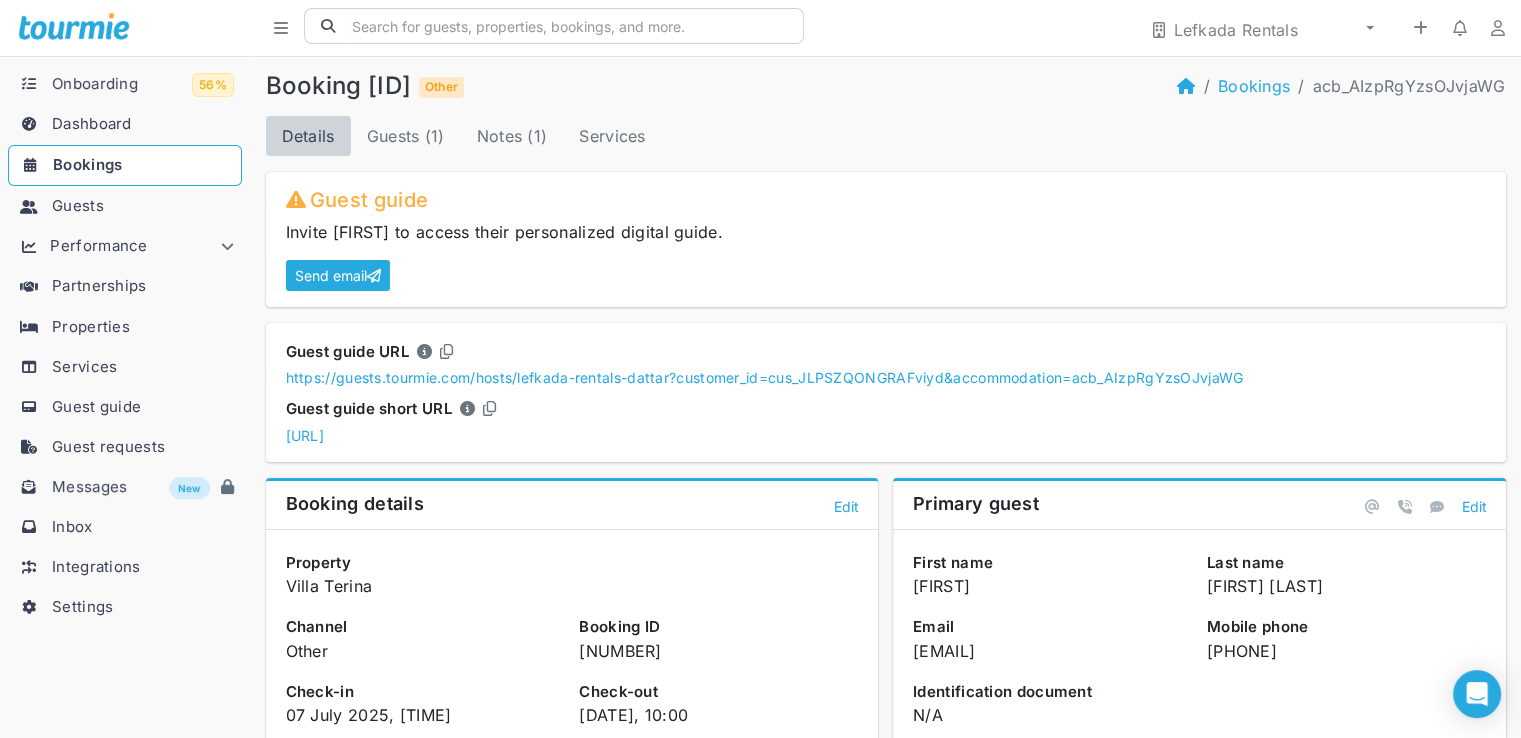 click on "Bookings" at bounding box center (143, 165) 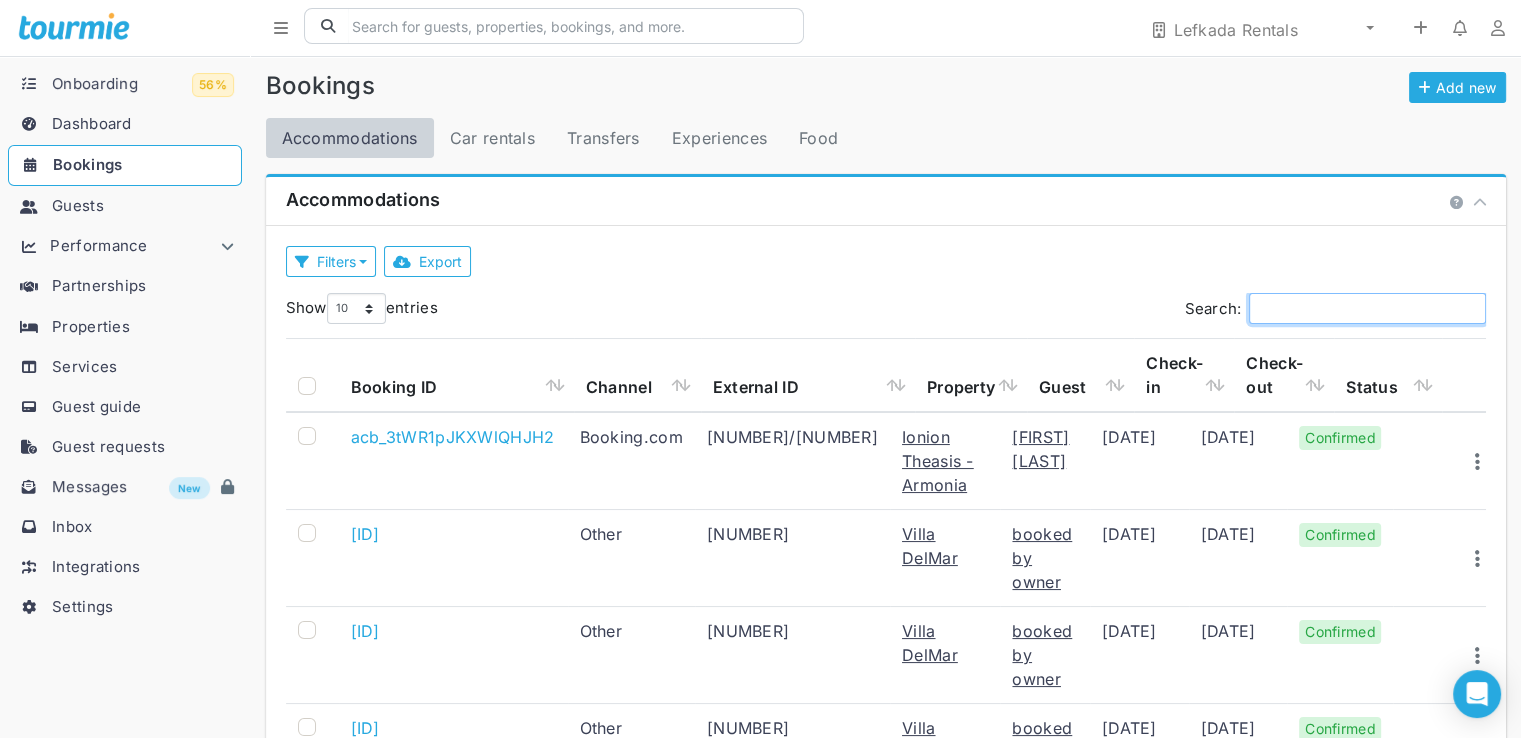 click on "Search:" at bounding box center [1367, 308] 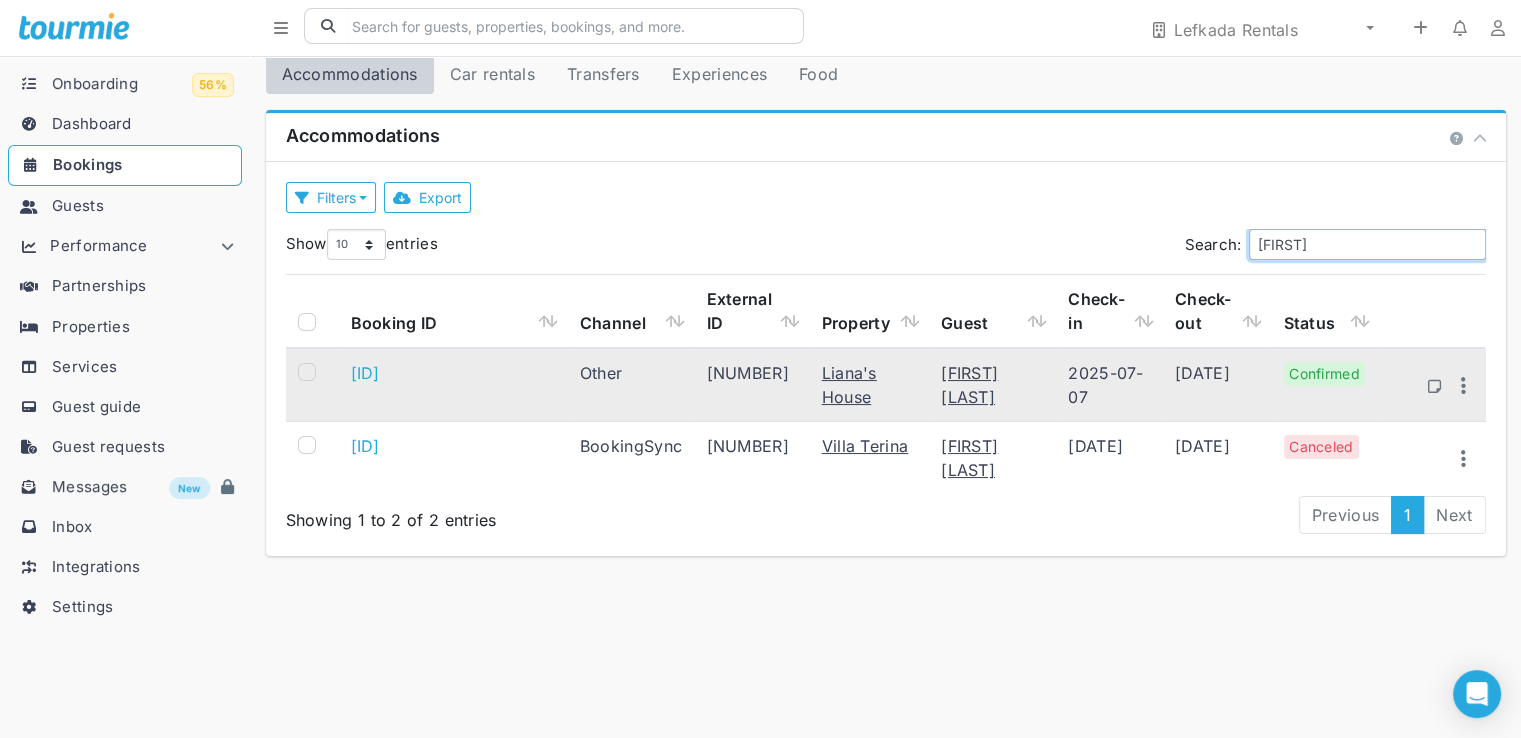scroll, scrollTop: 100, scrollLeft: 0, axis: vertical 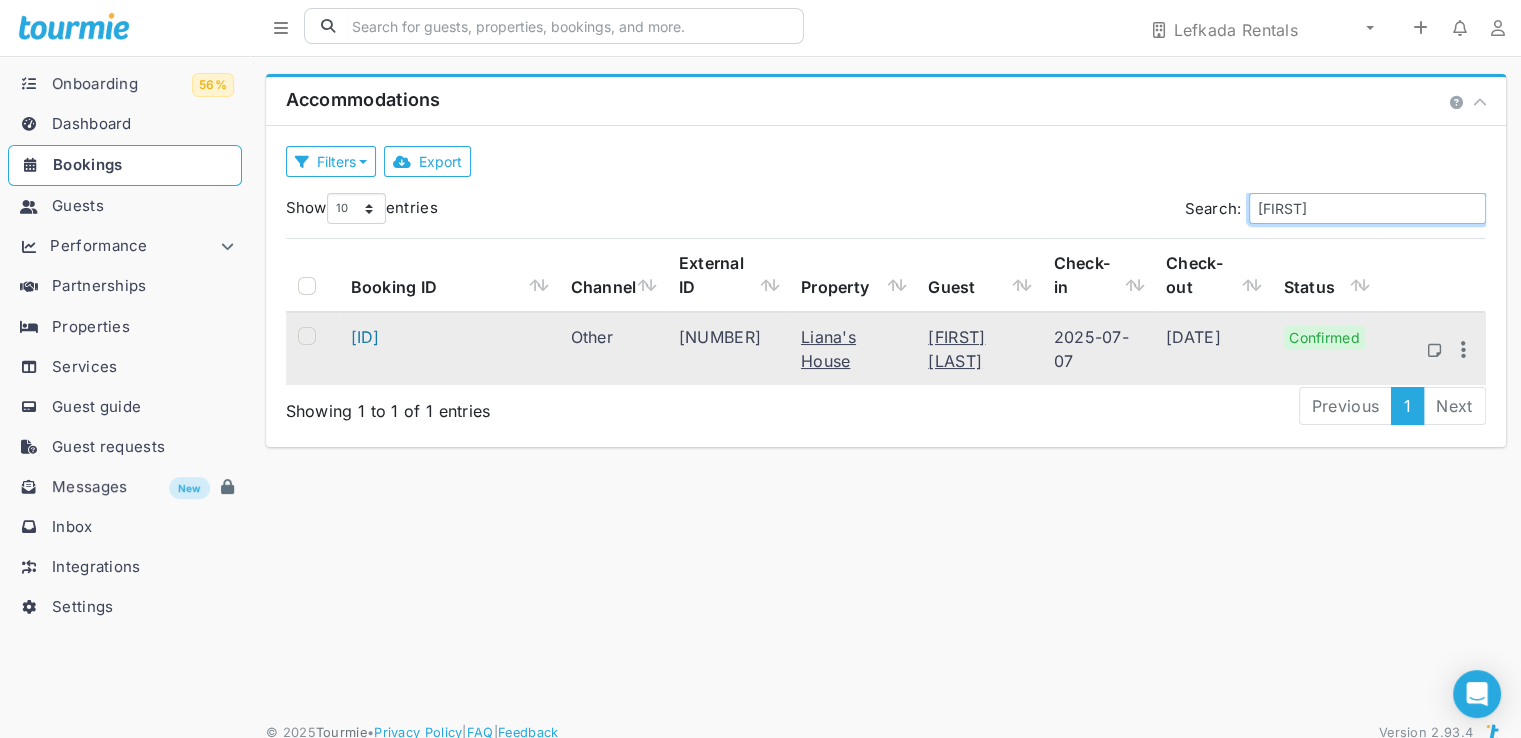 type on "[FIRST]" 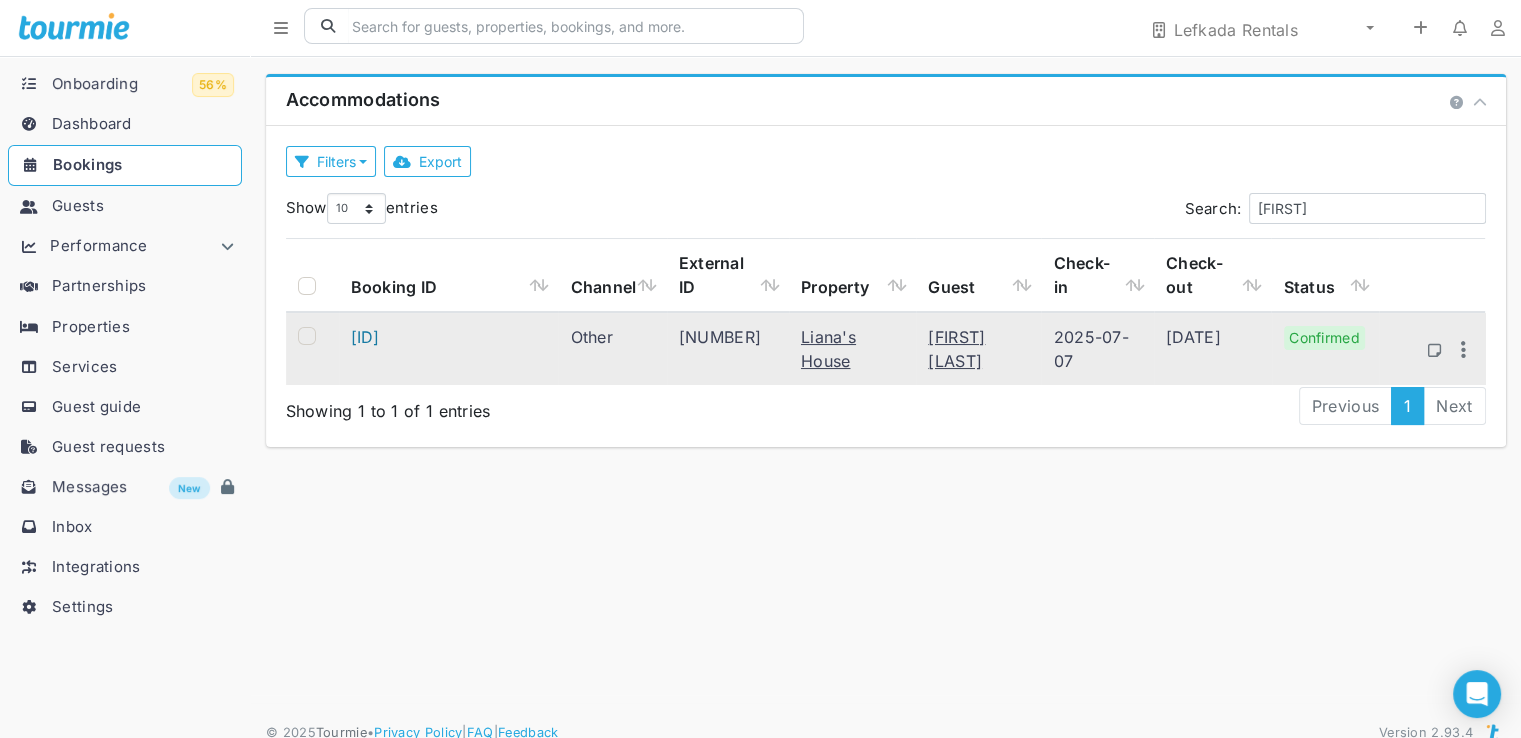 click on "[ID]" at bounding box center (365, 337) 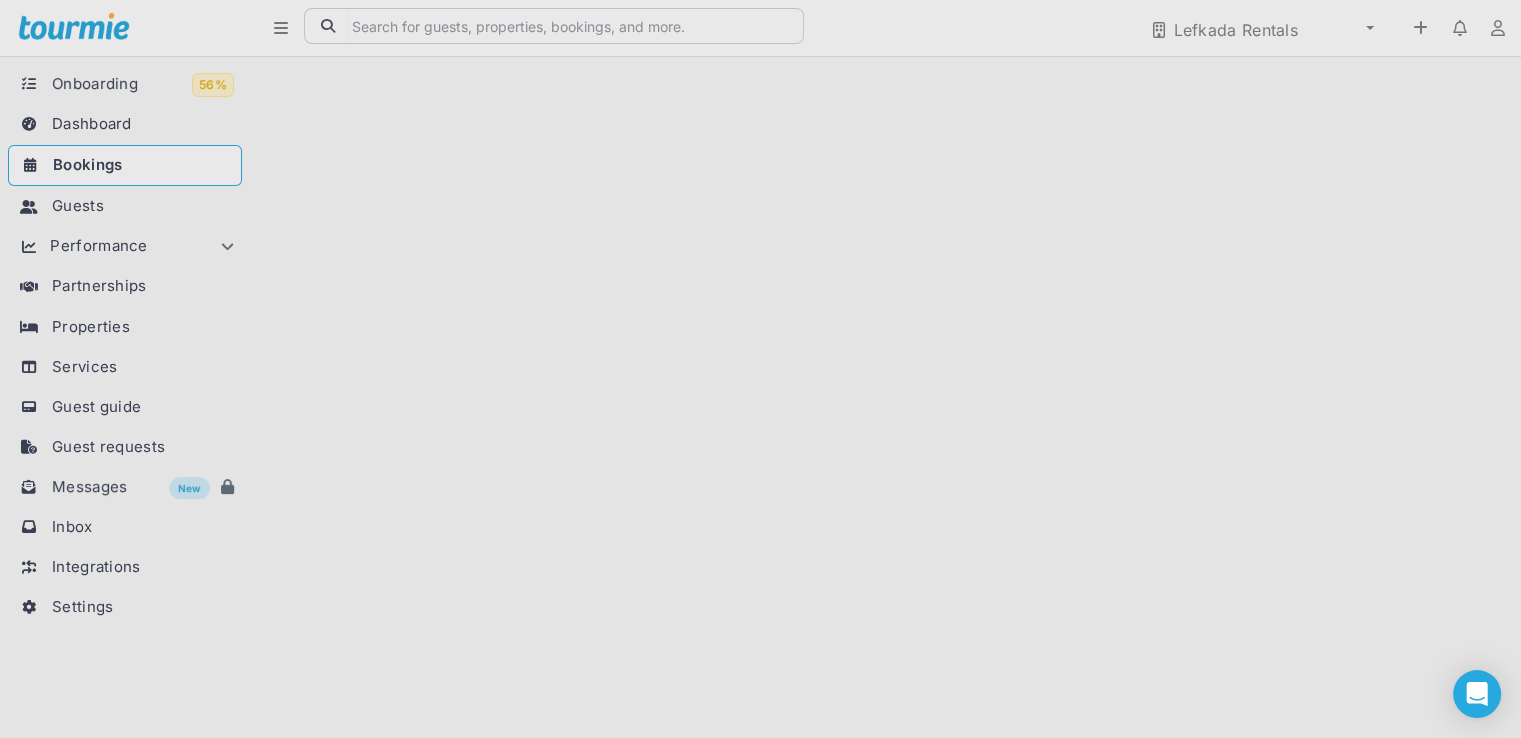 scroll, scrollTop: 0, scrollLeft: 0, axis: both 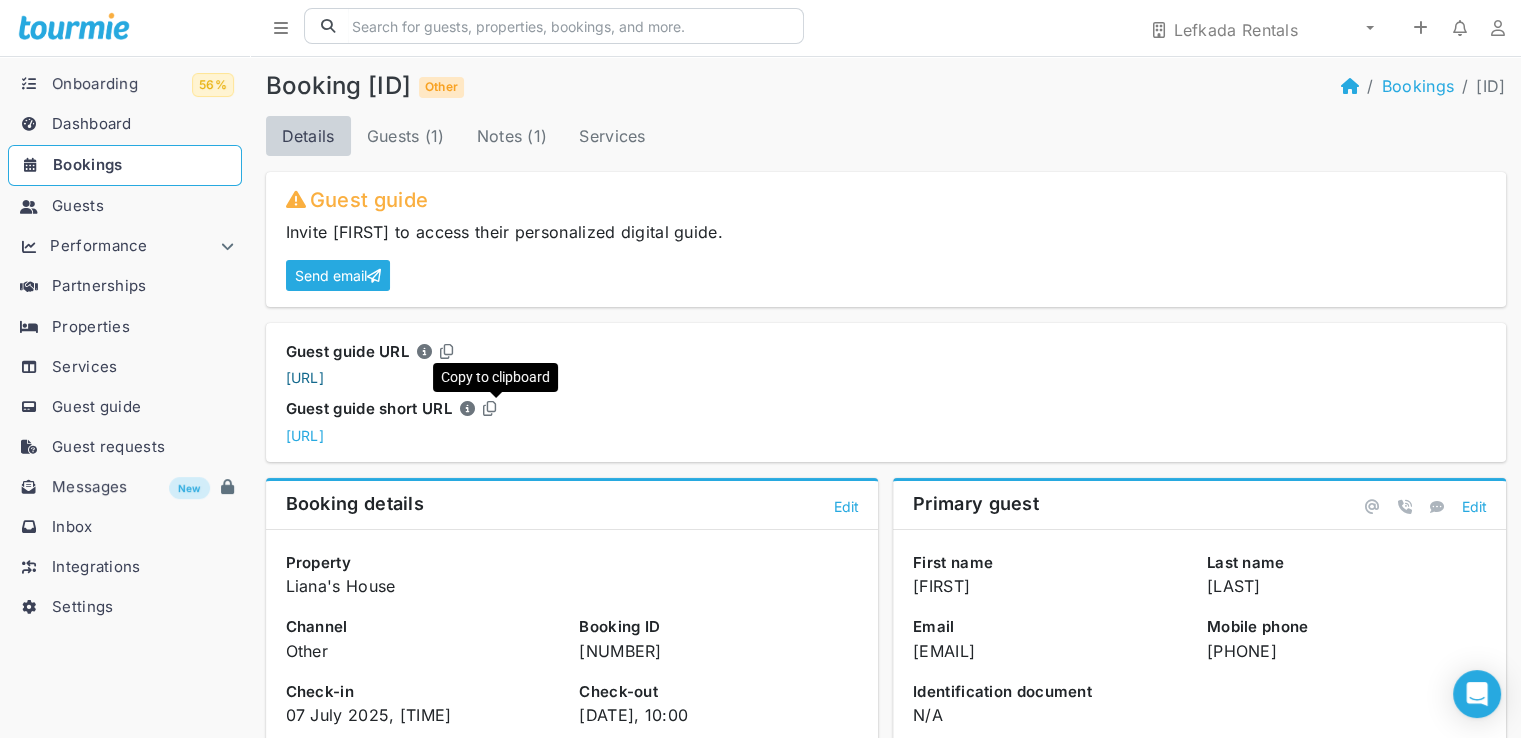 drag, startPoint x: 493, startPoint y: 409, endPoint x: 428, endPoint y: 382, distance: 70.38466 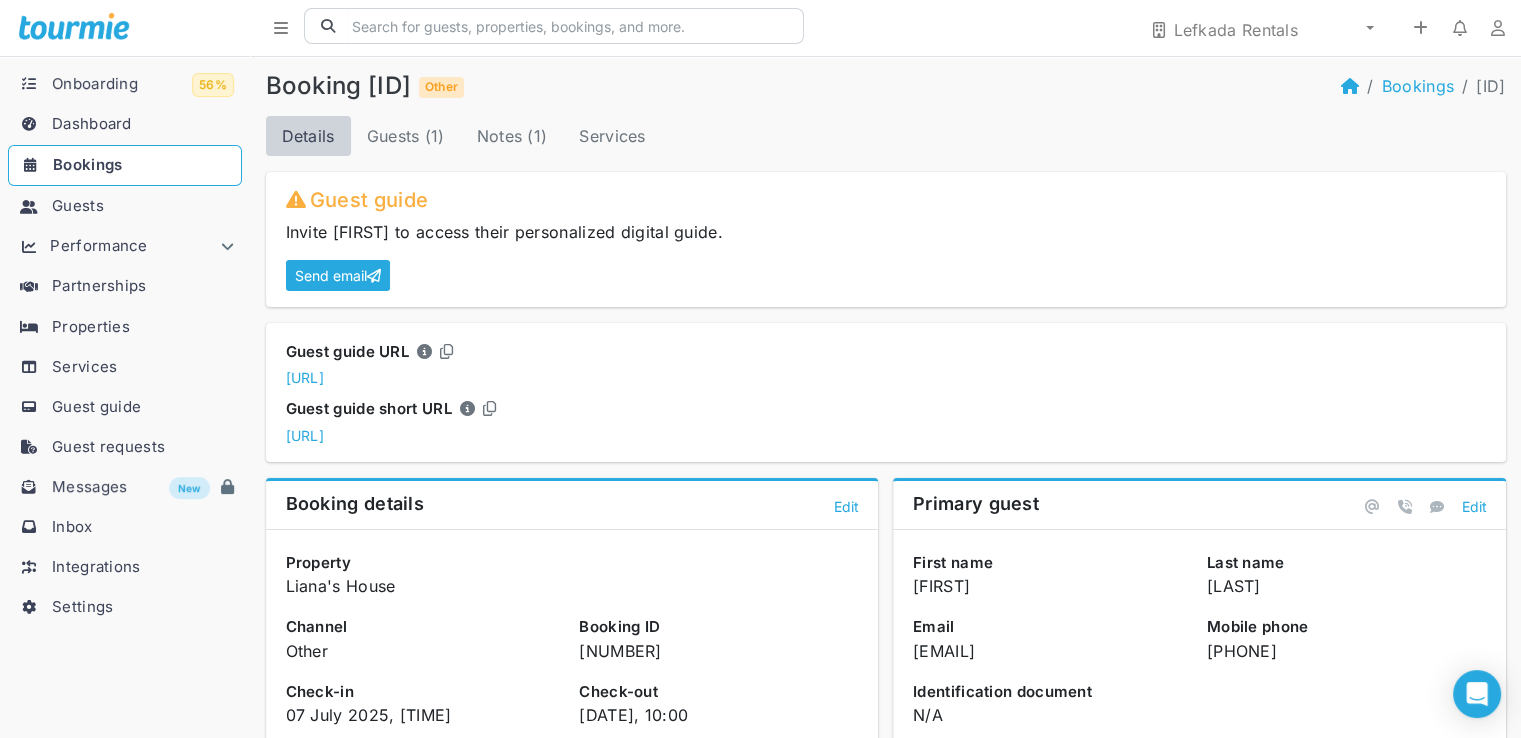 drag, startPoint x: 116, startPoint y: 176, endPoint x: 85, endPoint y: 178, distance: 31.06445 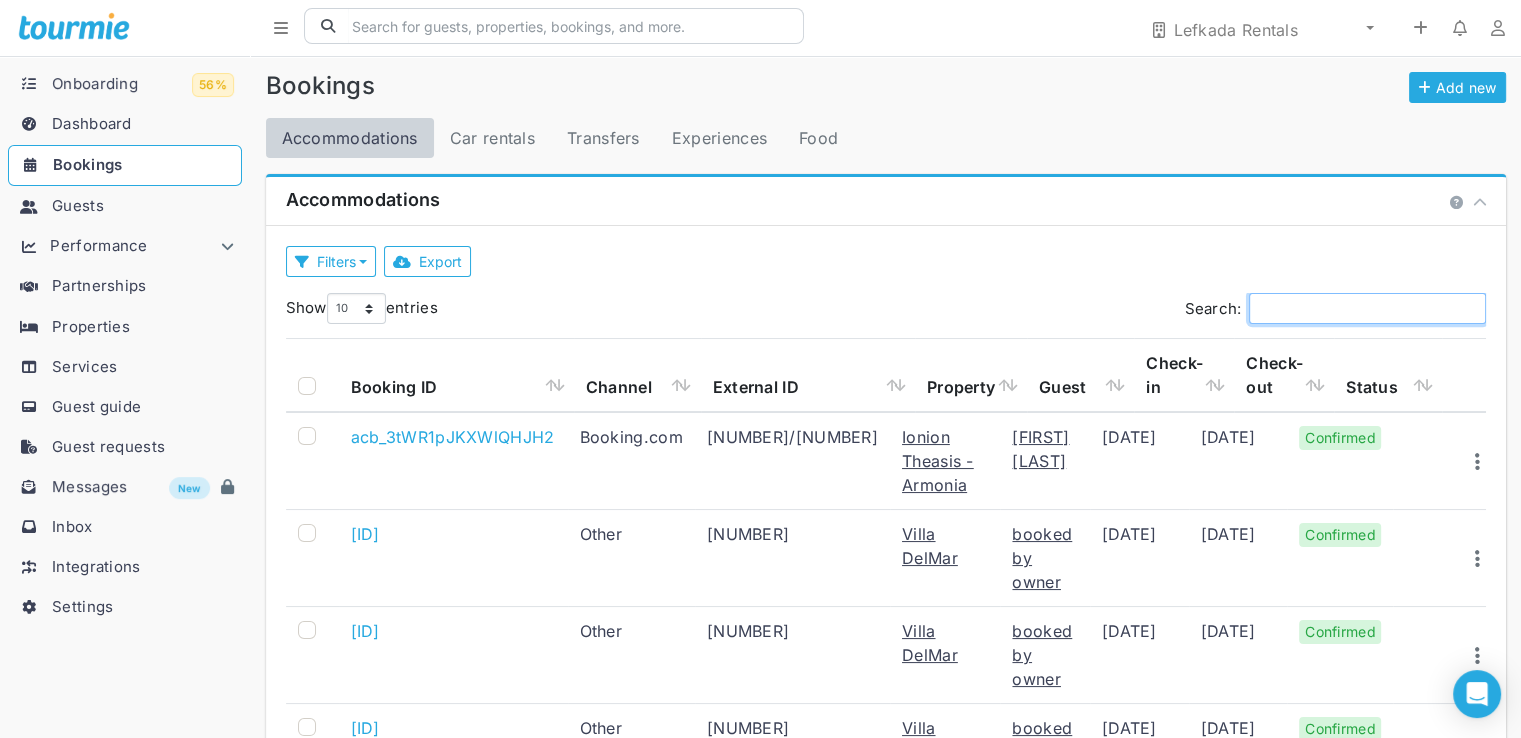 click on "Search:" at bounding box center (1367, 308) 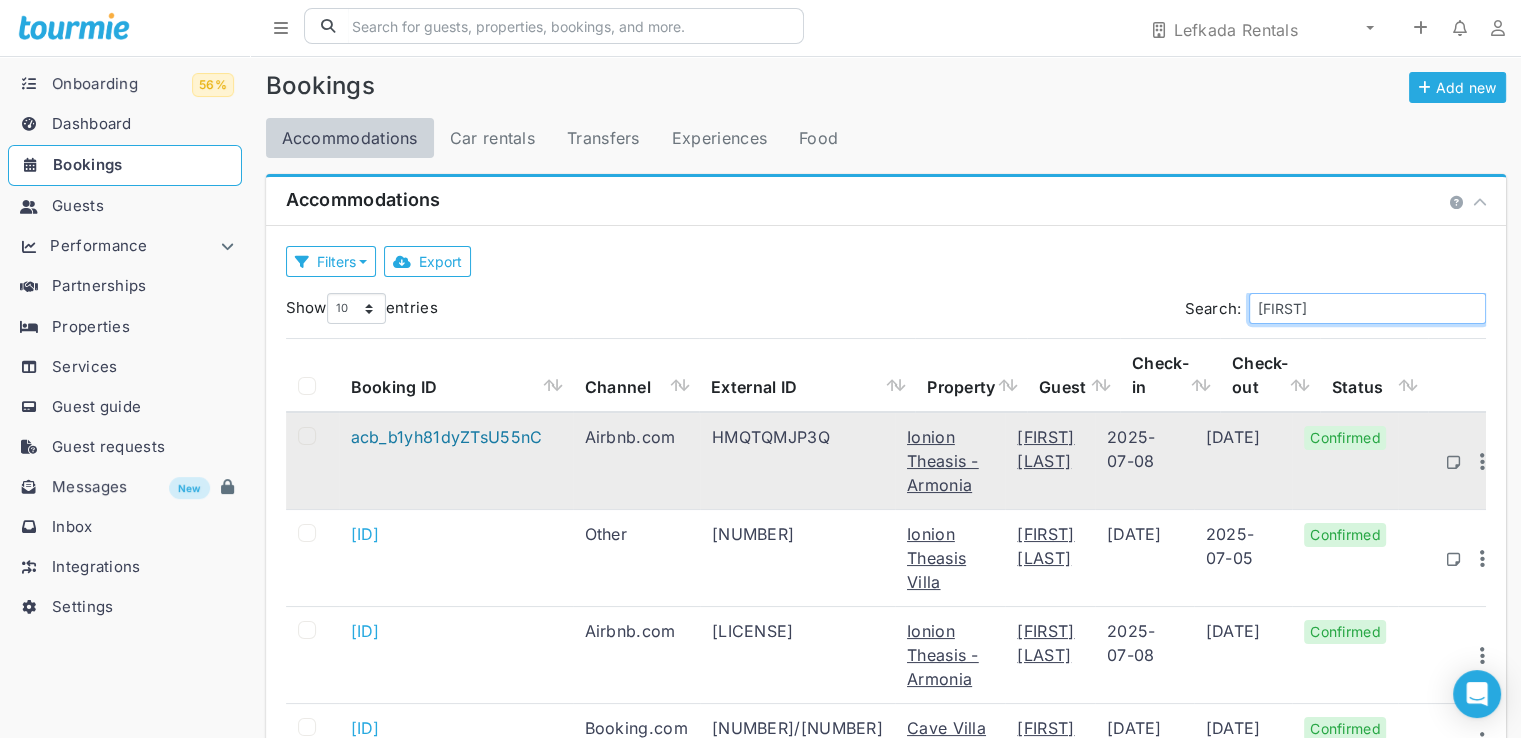 type on "[FIRST]" 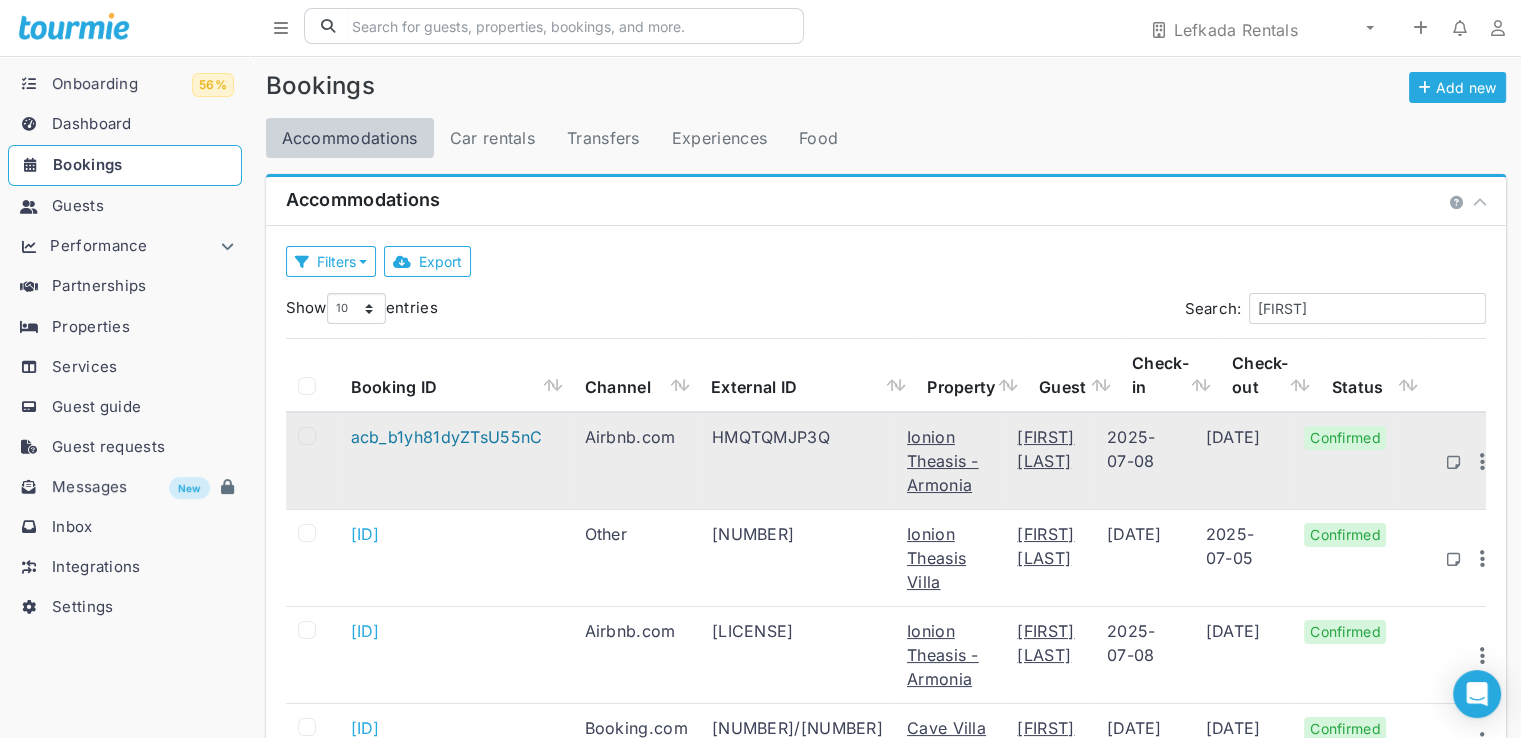 click on "acb_b1yh81dyZTsU55nC" at bounding box center [447, 437] 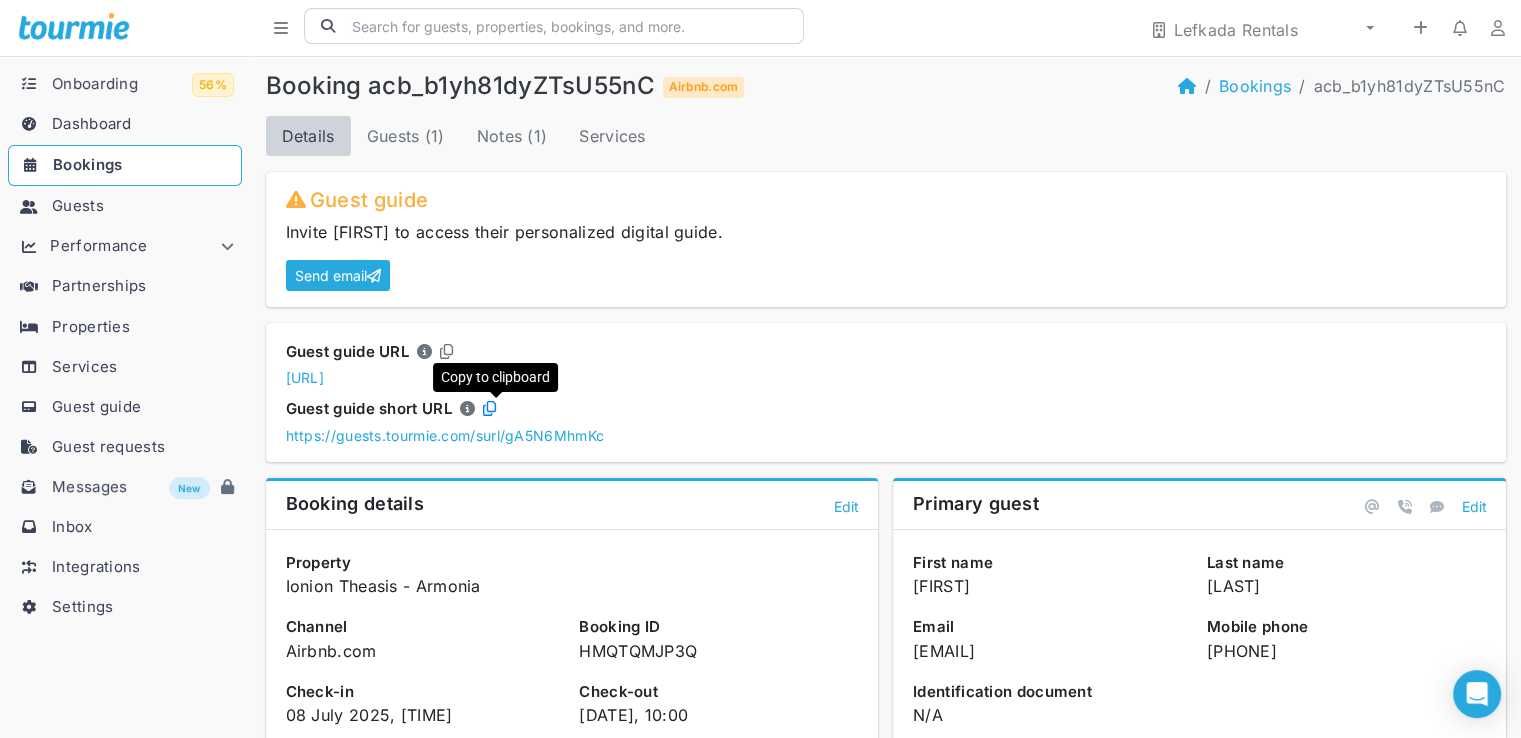 click at bounding box center (489, 408) 